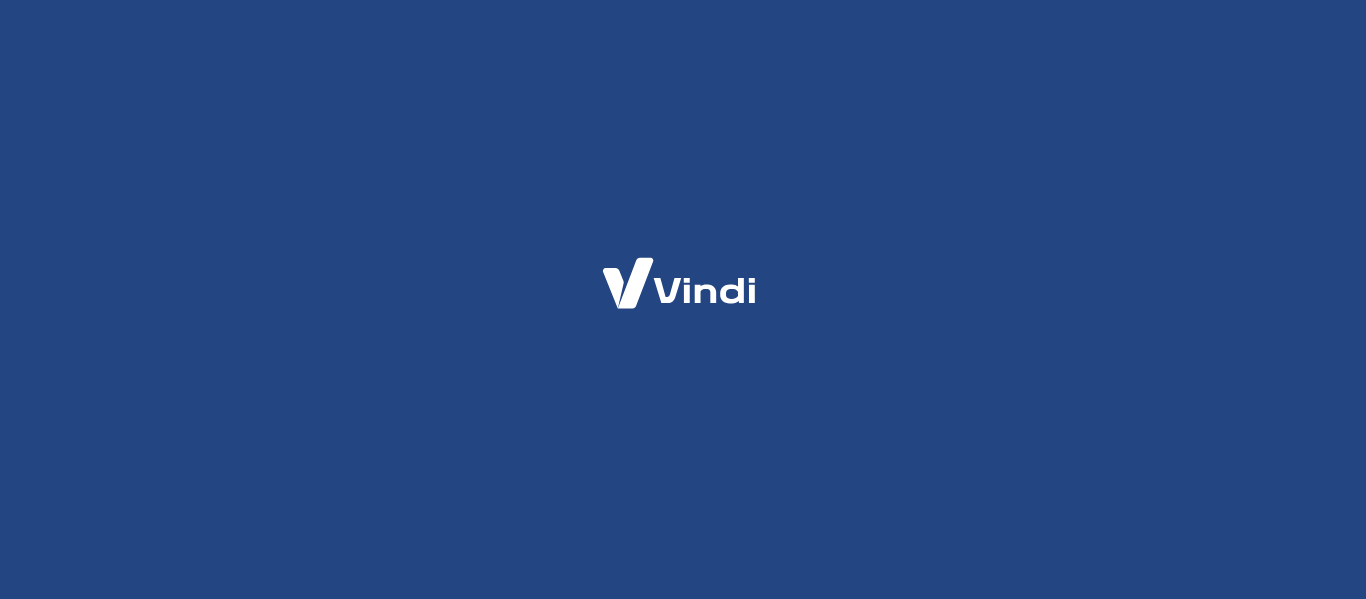scroll, scrollTop: 0, scrollLeft: 0, axis: both 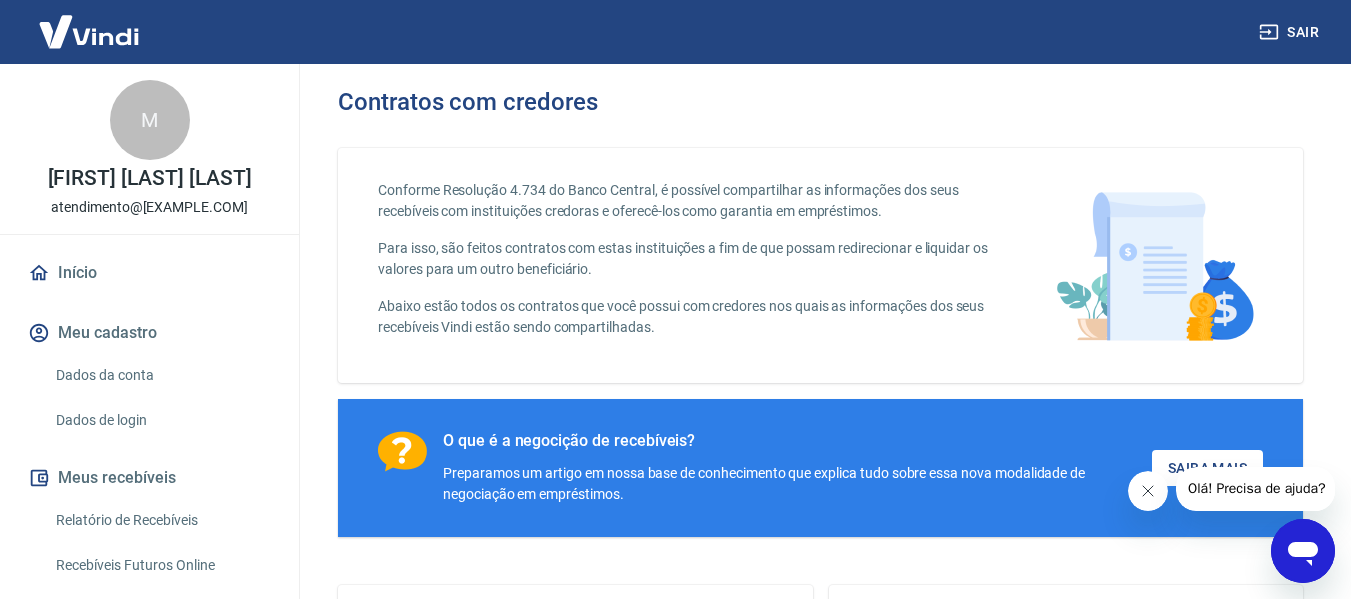 click 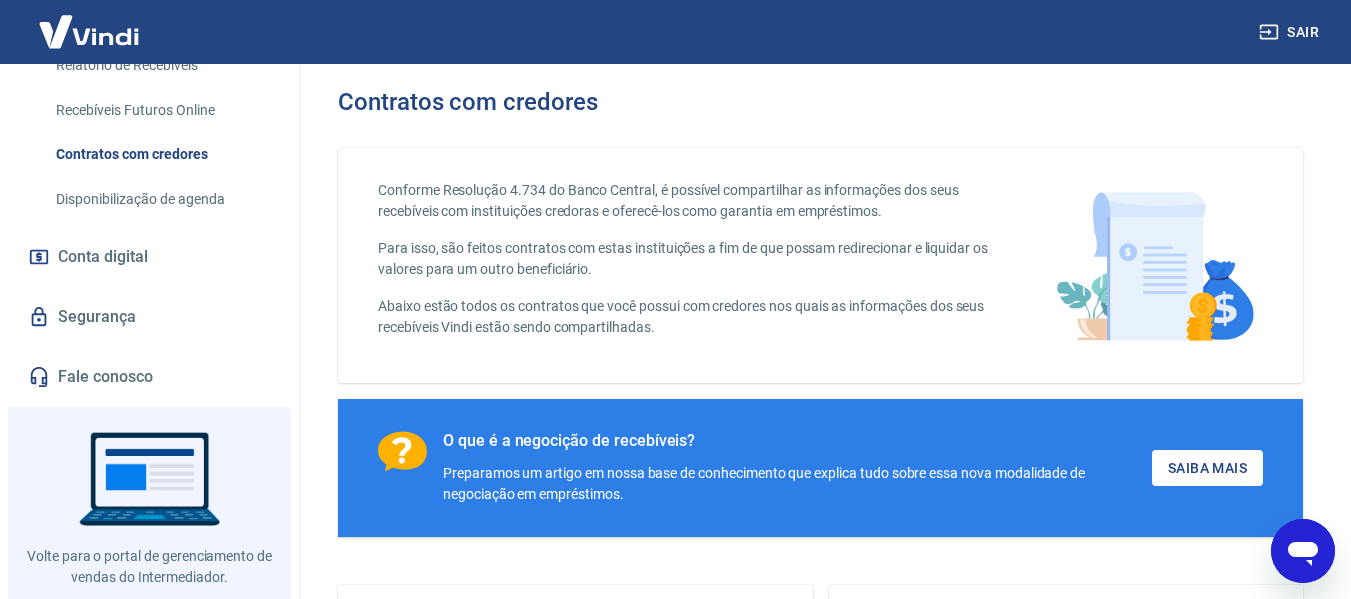 scroll, scrollTop: 467, scrollLeft: 0, axis: vertical 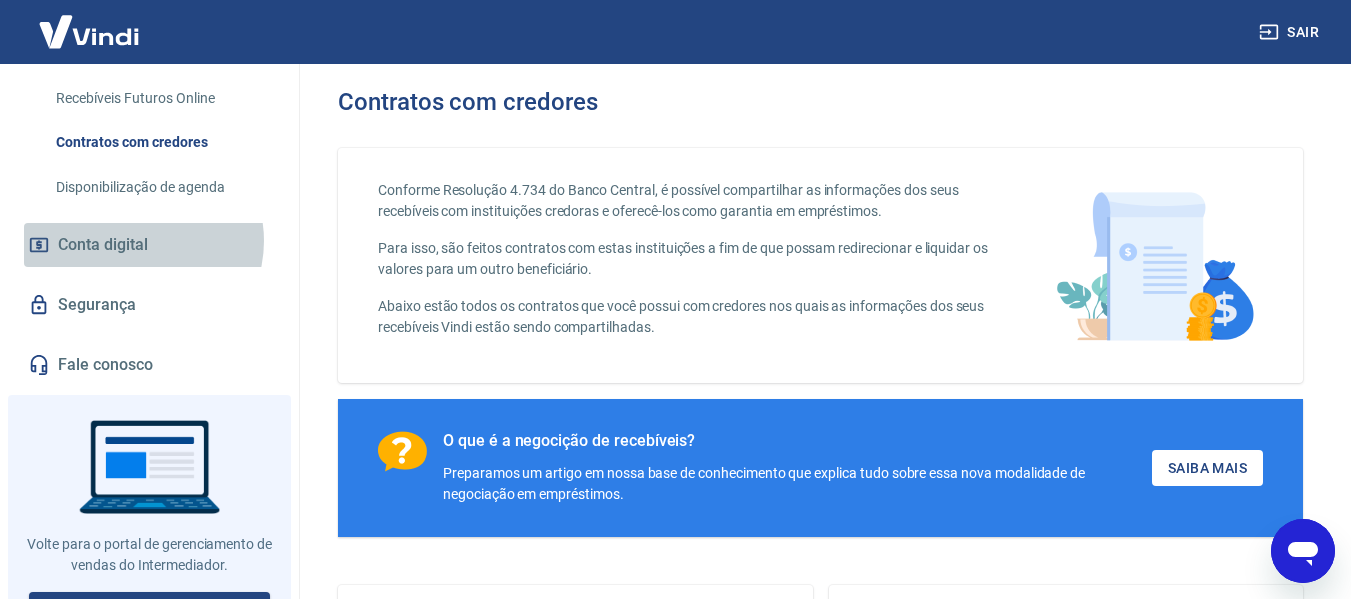 click on "Conta digital" at bounding box center (103, 245) 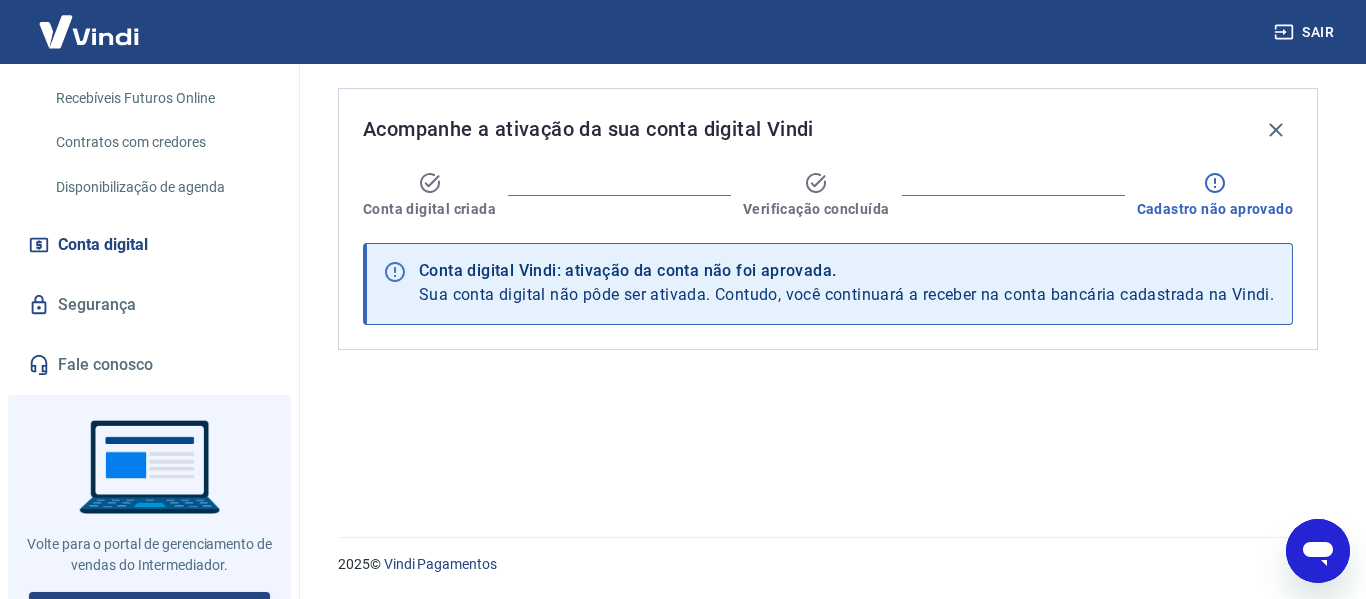 click on "Conta digital Vindi: ativação da conta não foi aprovada." at bounding box center [846, 271] 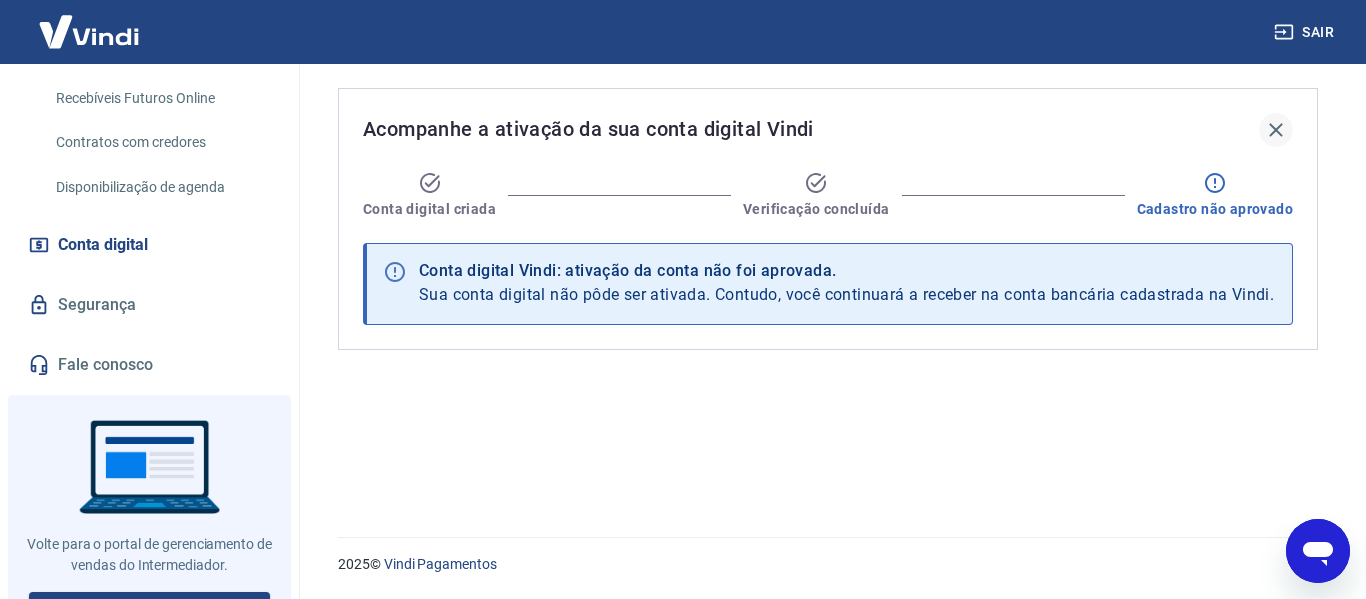 click 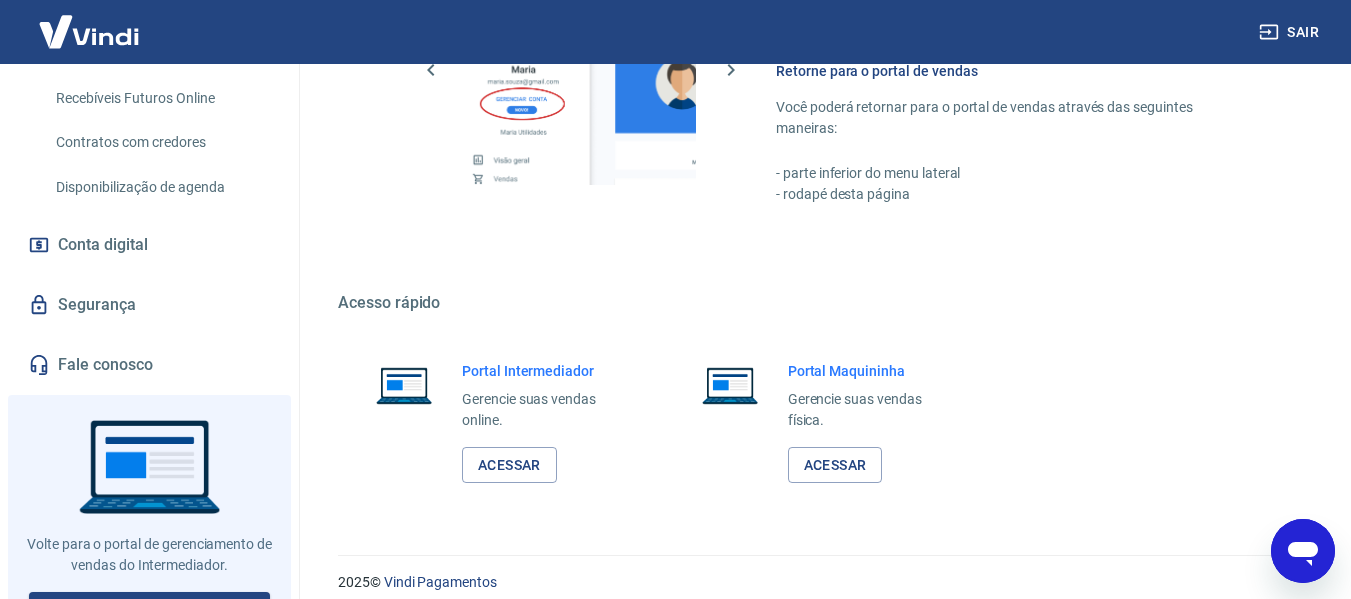 scroll, scrollTop: 1249, scrollLeft: 0, axis: vertical 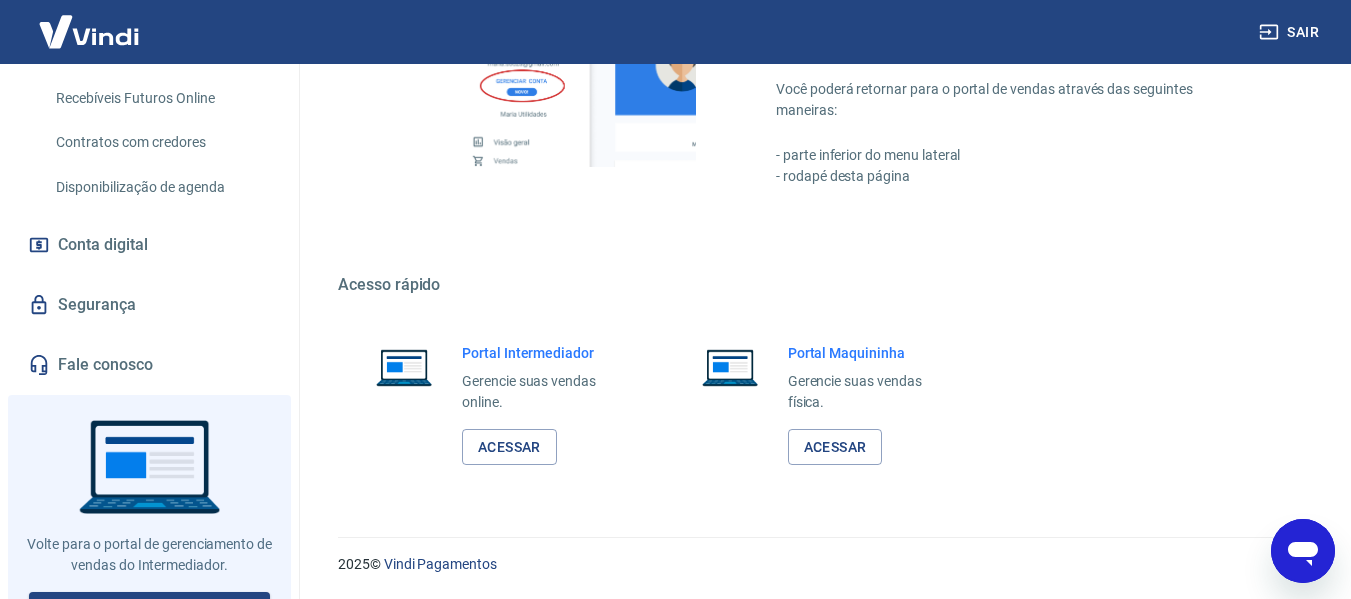 click on "Conta digital" at bounding box center (103, 245) 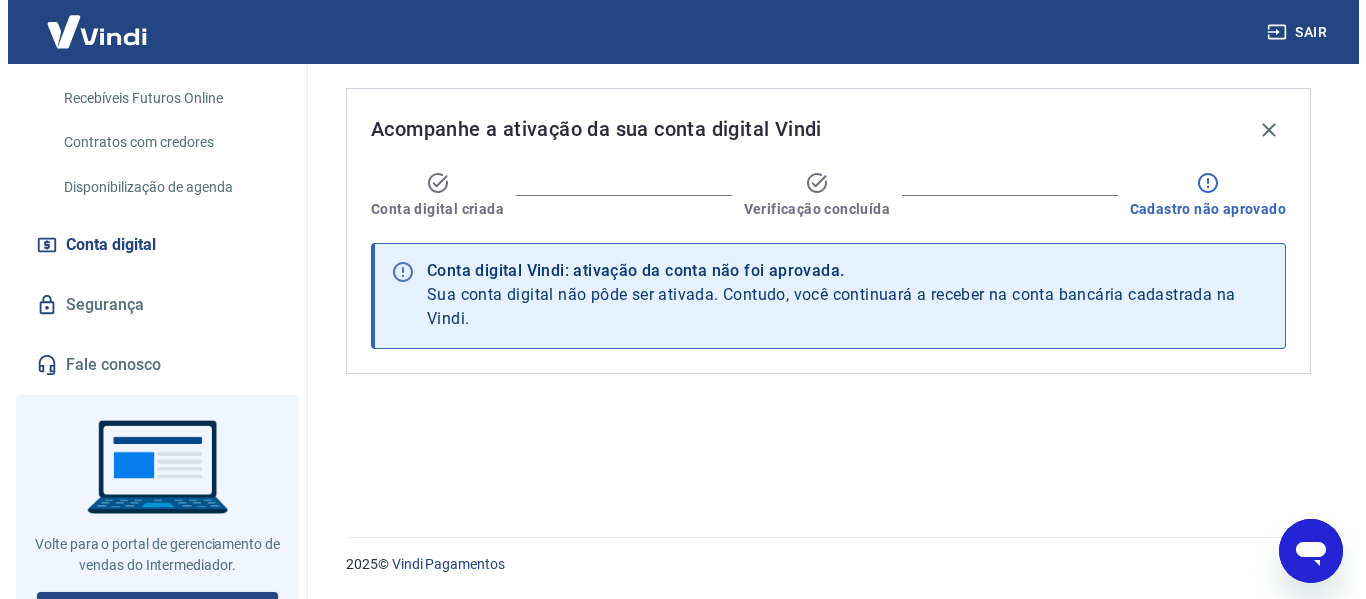 scroll, scrollTop: 0, scrollLeft: 0, axis: both 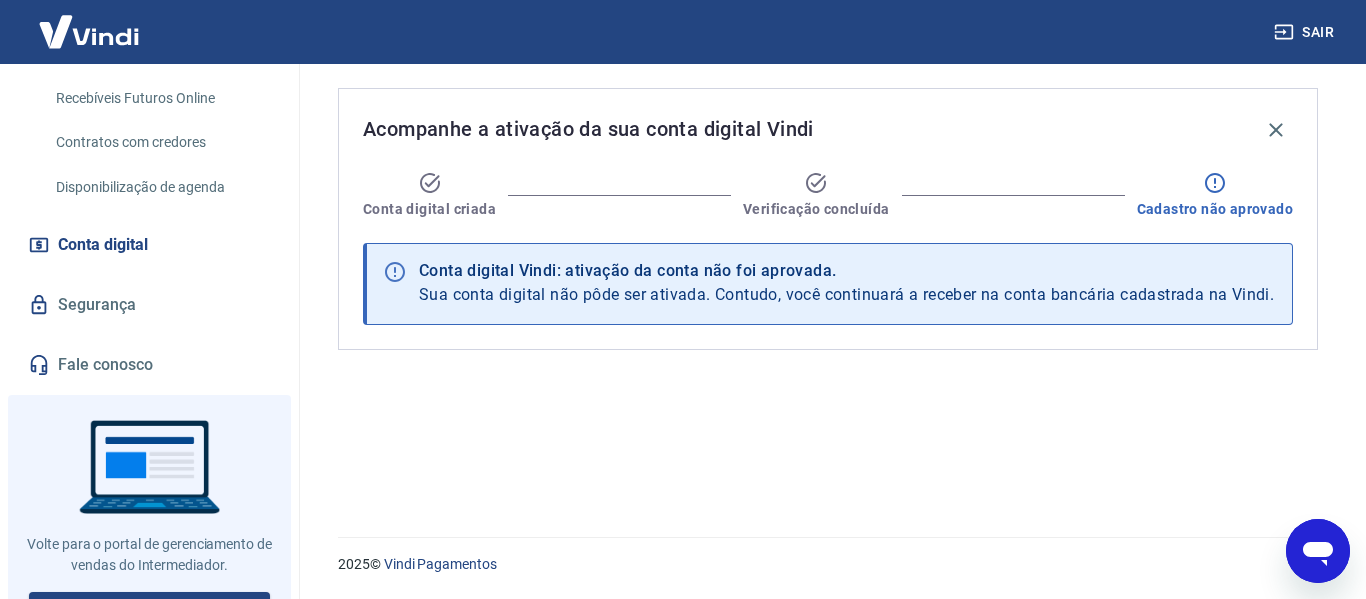 drag, startPoint x: 1335, startPoint y: 538, endPoint x: 2593, endPoint y: 1036, distance: 1352.9849 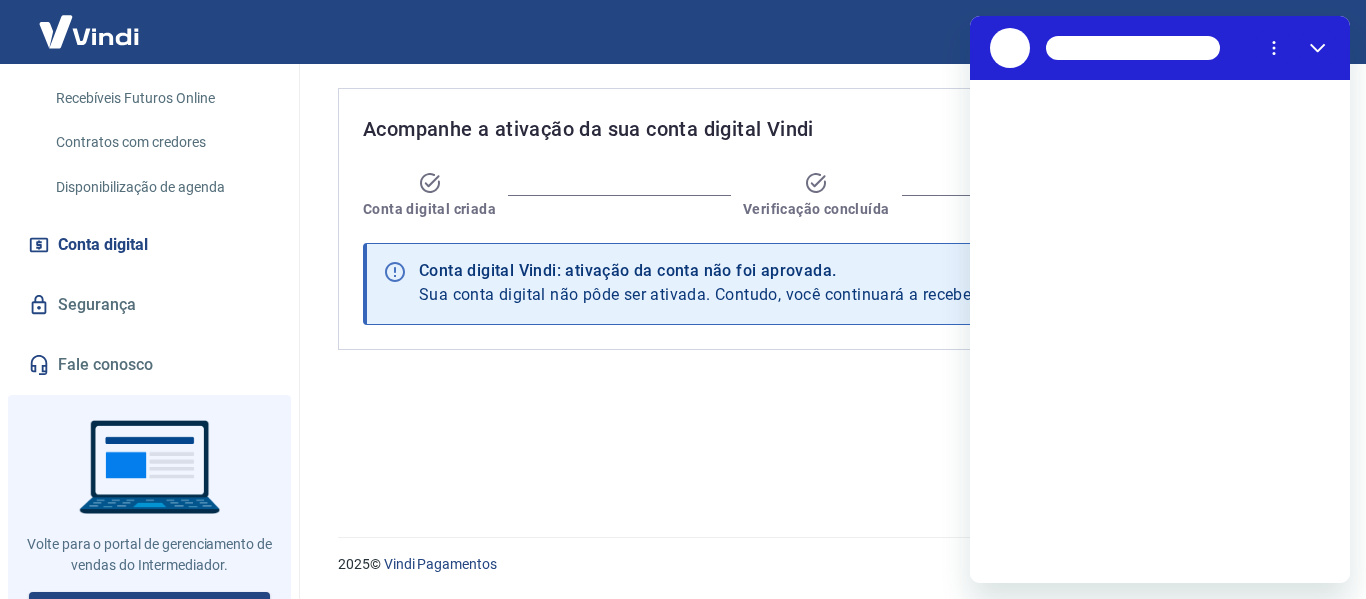 scroll, scrollTop: 0, scrollLeft: 0, axis: both 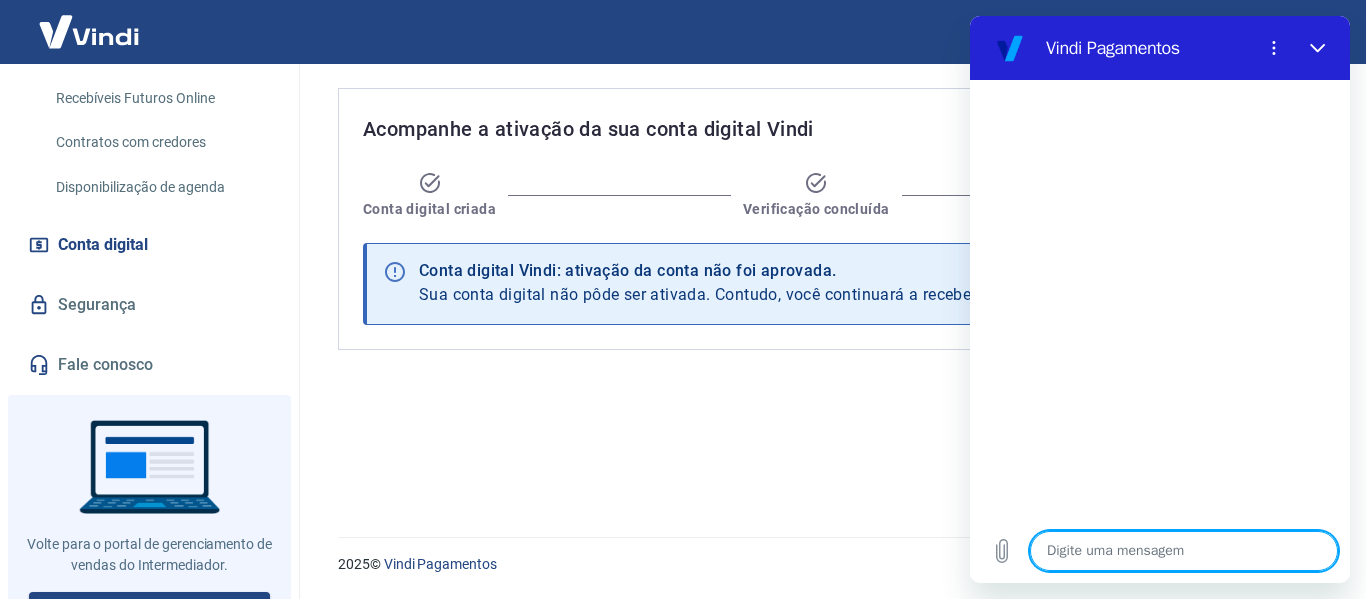 type on "c" 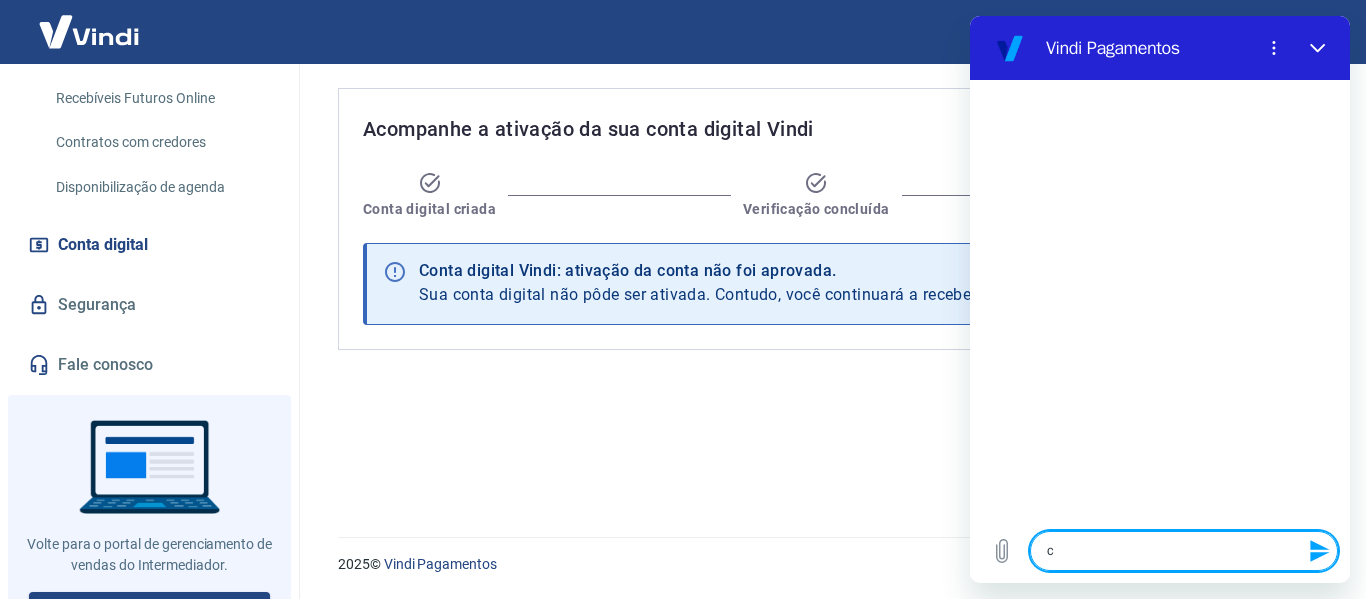 type on "co" 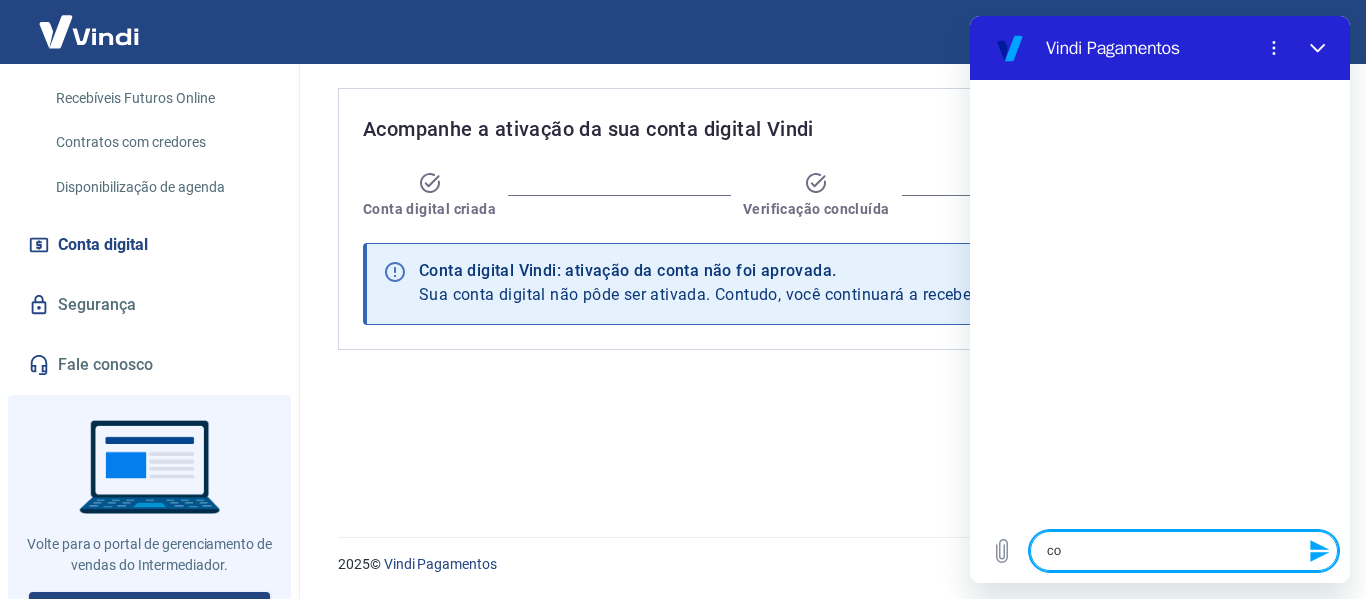 type on "con" 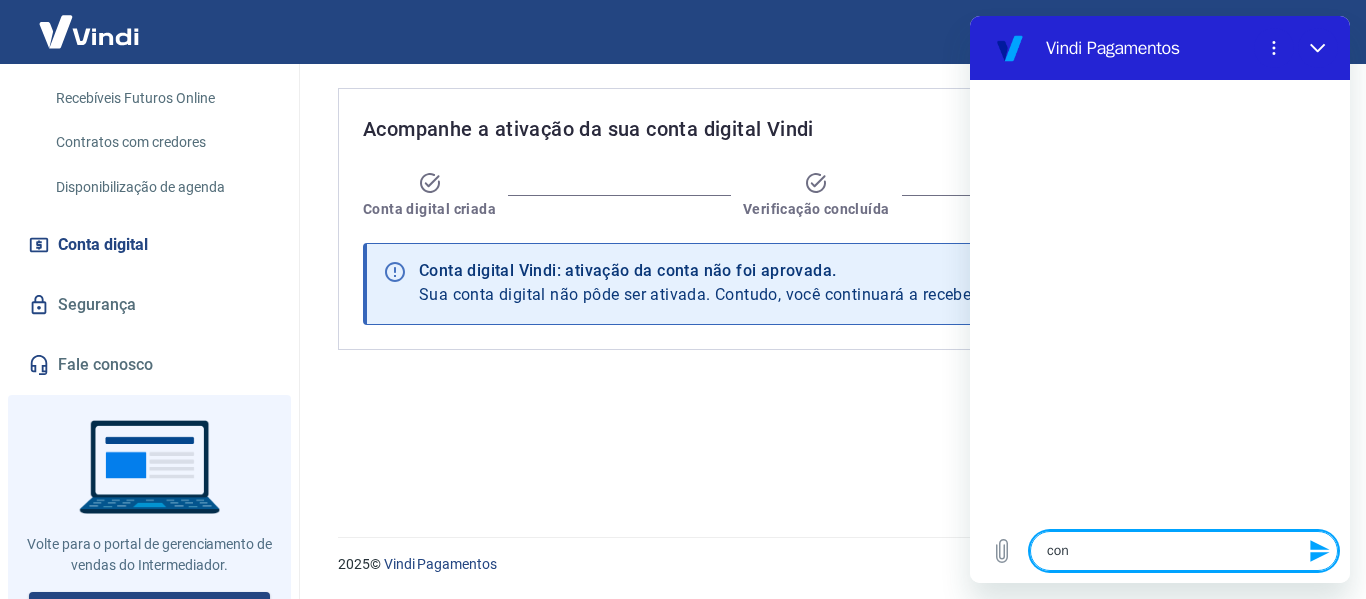 type on "cont" 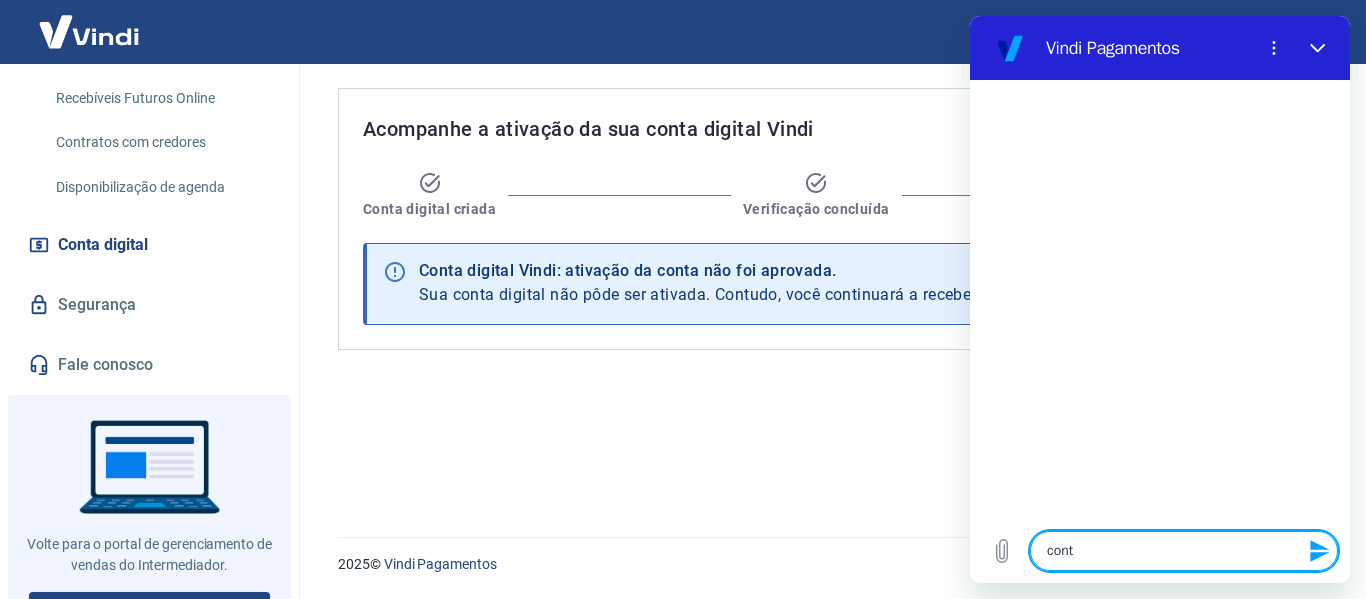 type on "conta" 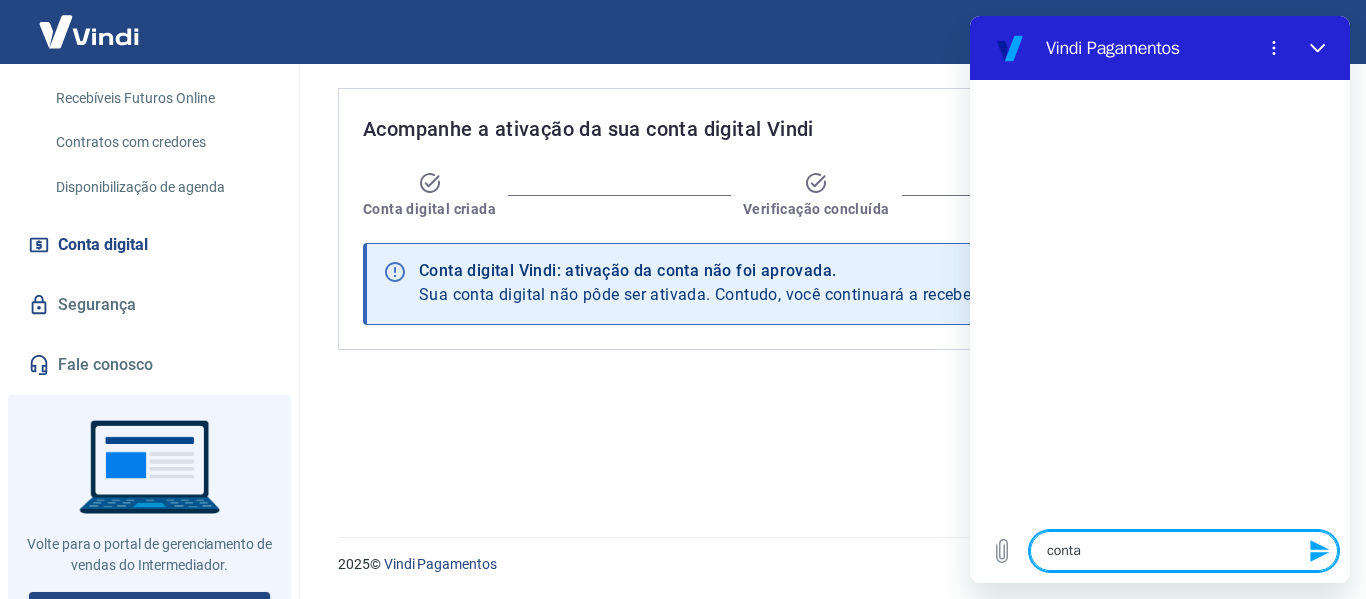 type on "conta" 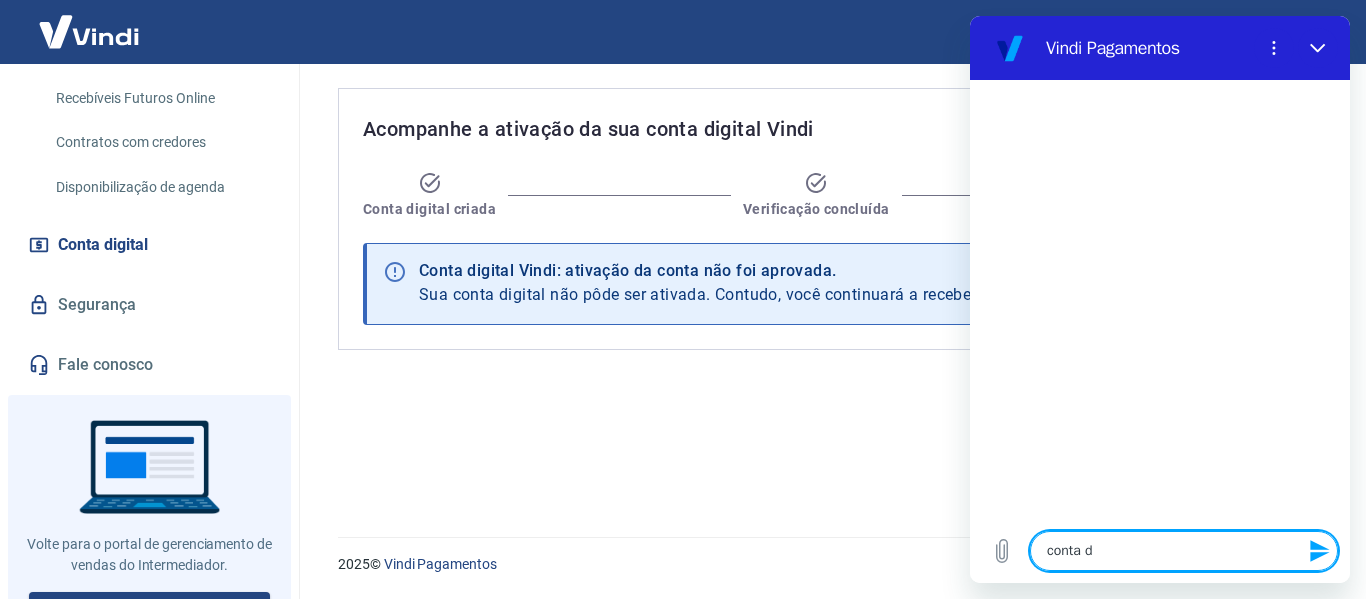 type on "x" 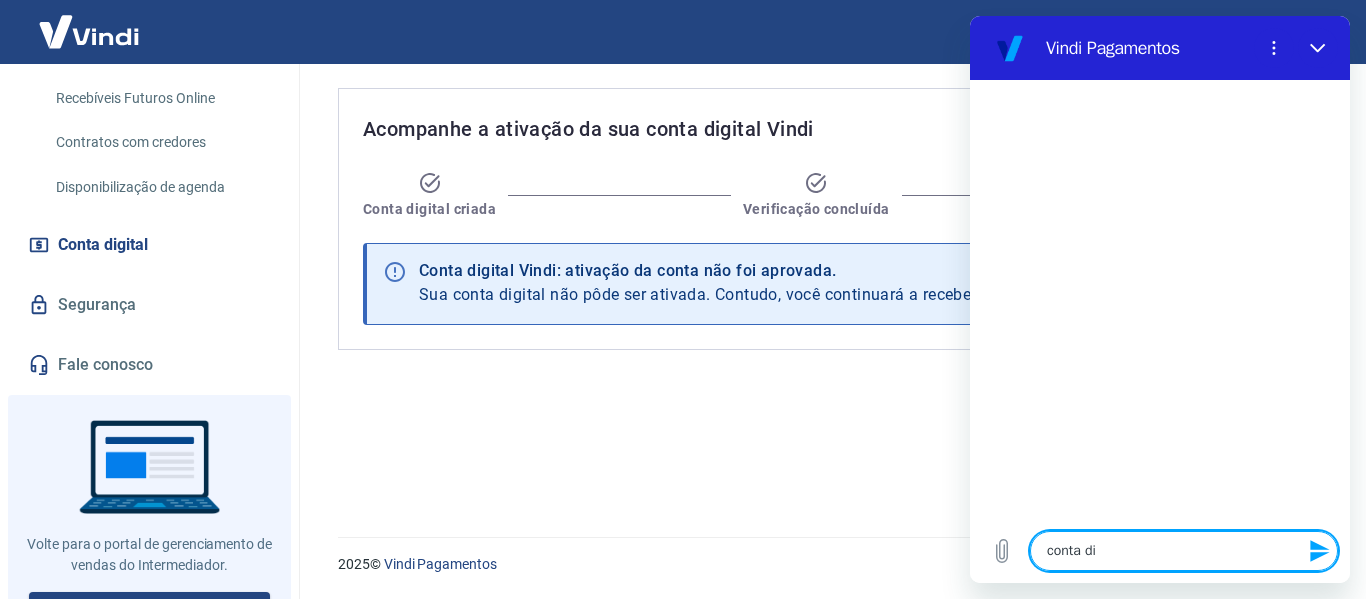 type on "conta dig" 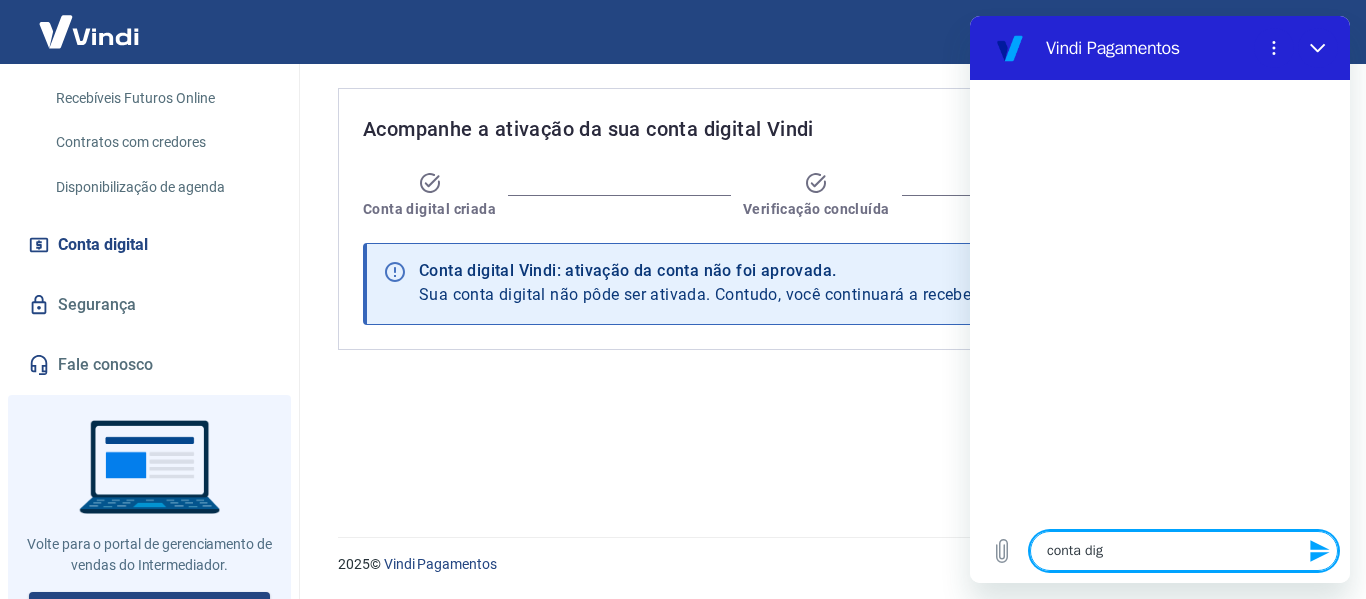 type on "conta digi" 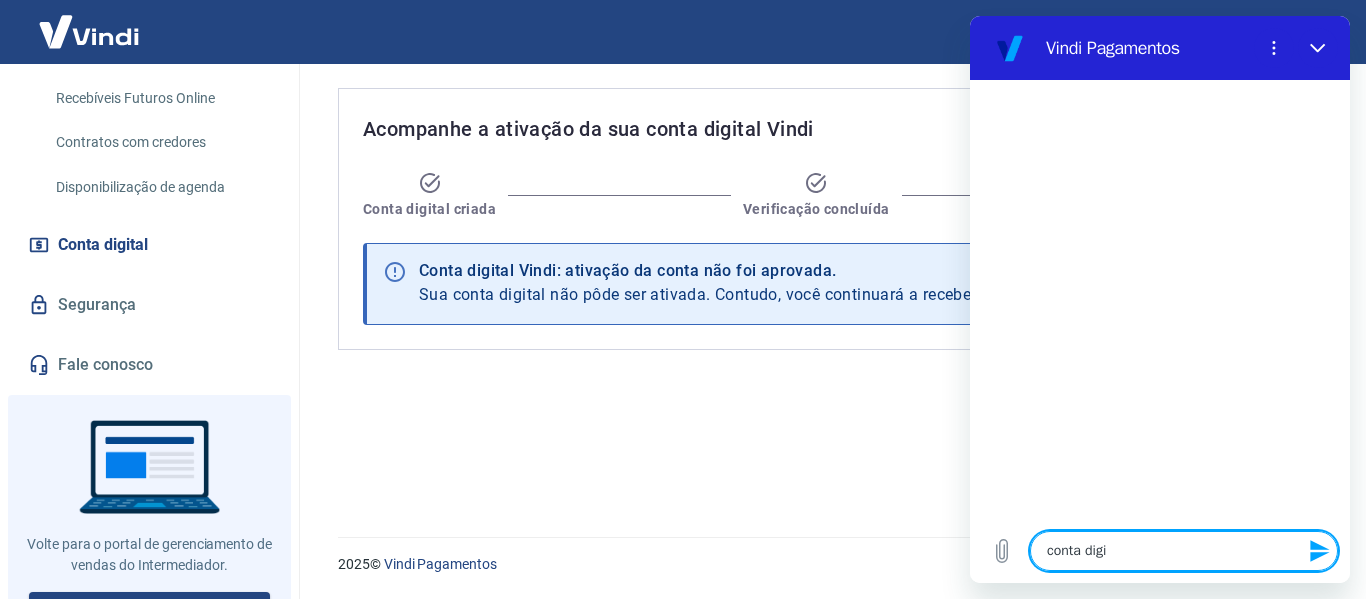 type on "conta dig" 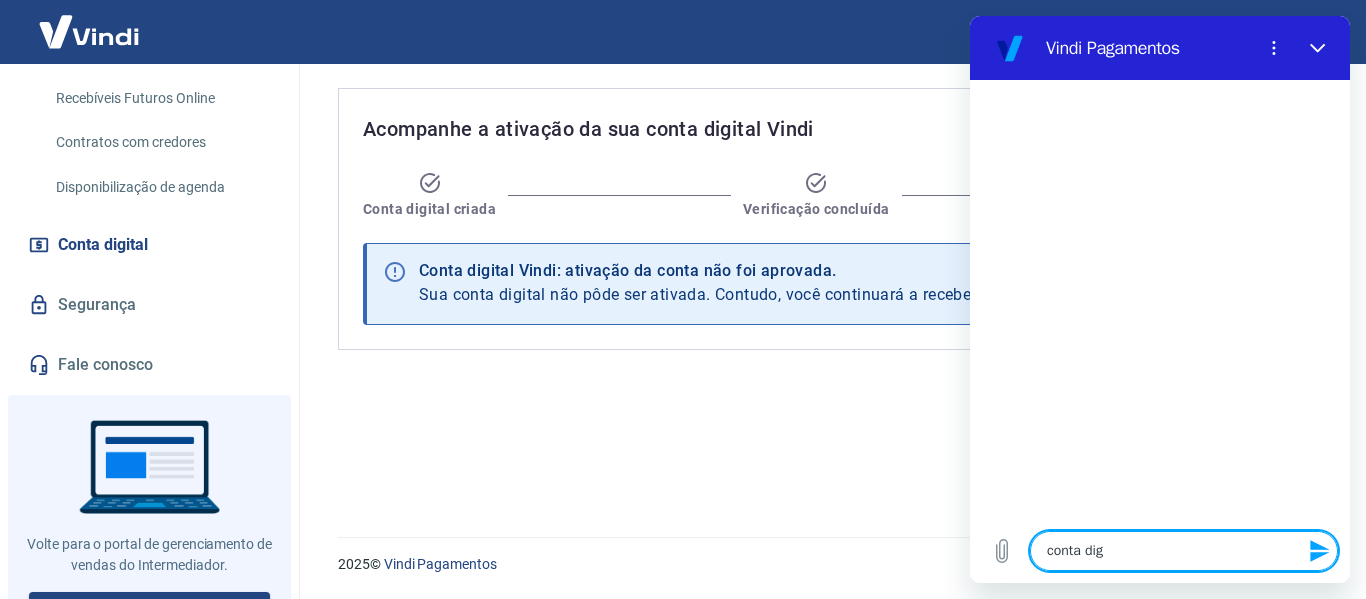 type on "conta digi" 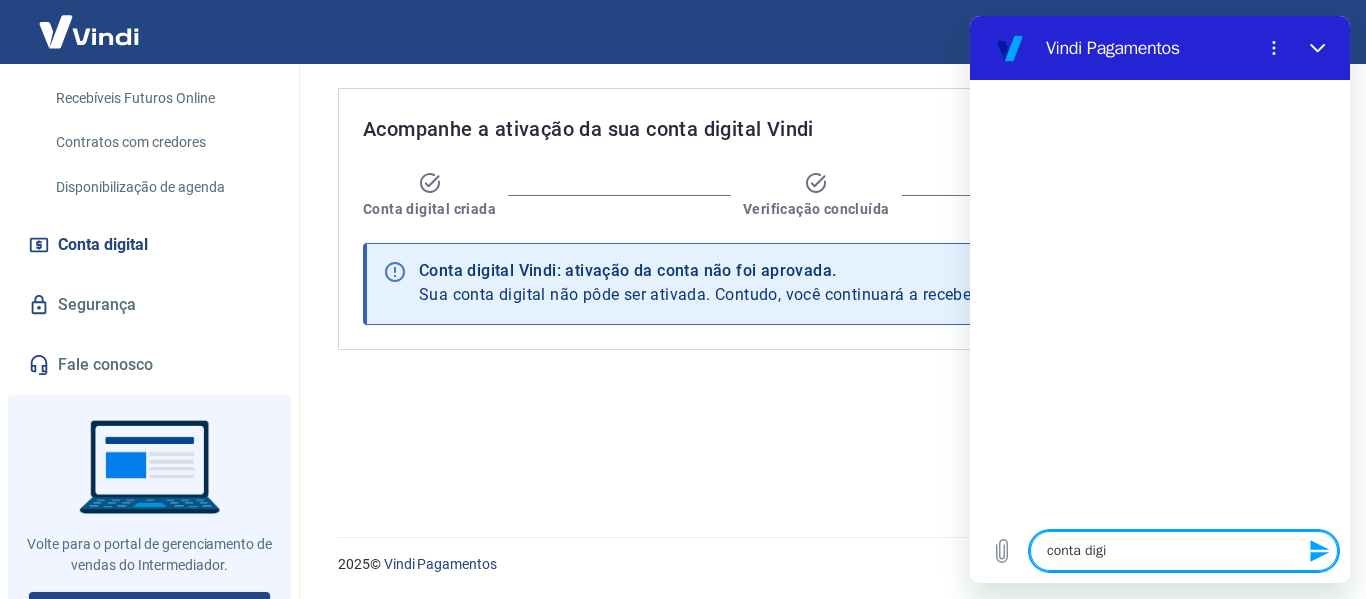 type on "conta digit" 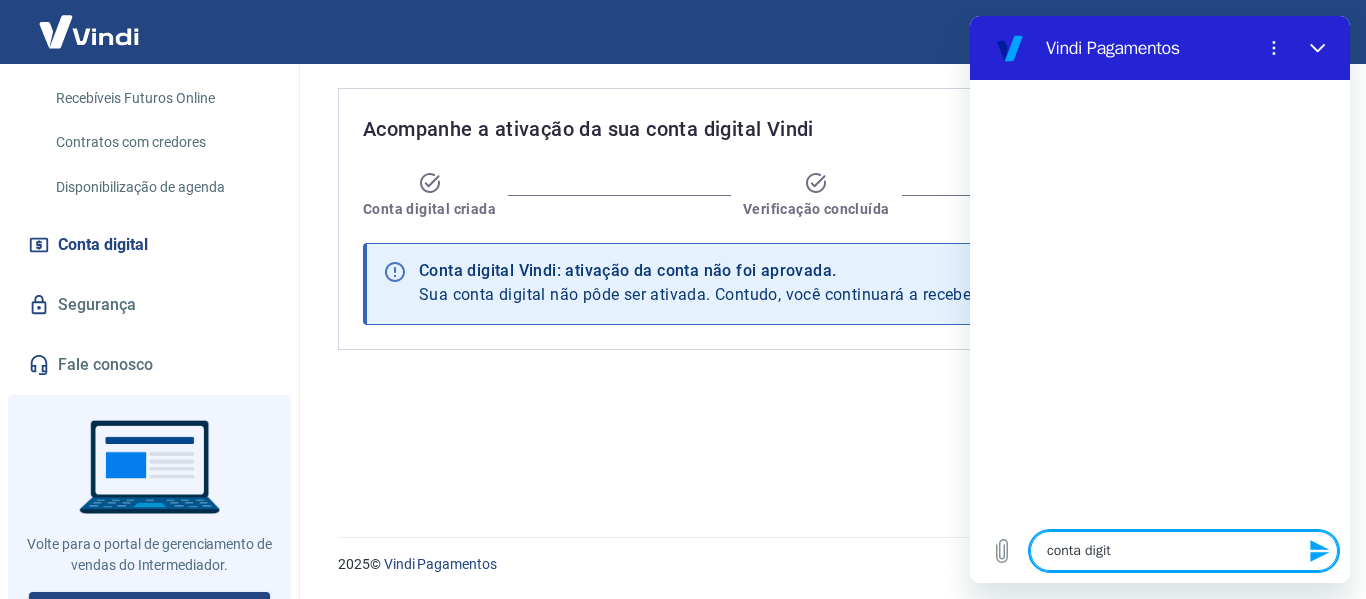 type on "conta digita" 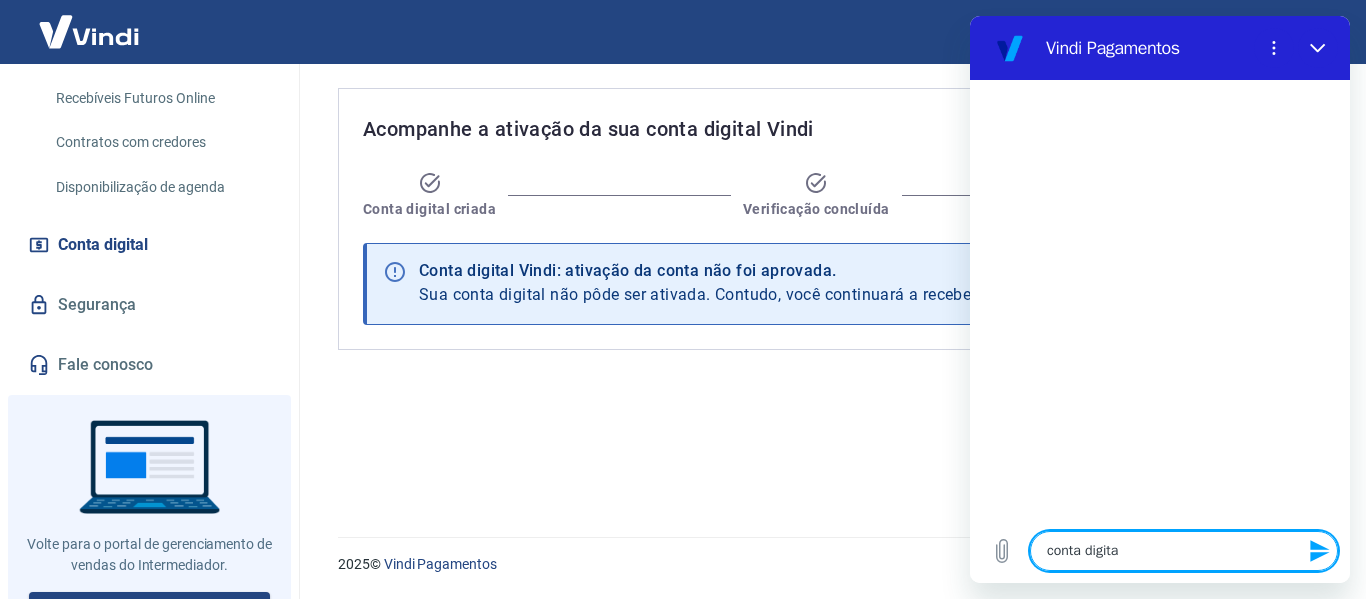 type on "conta digital" 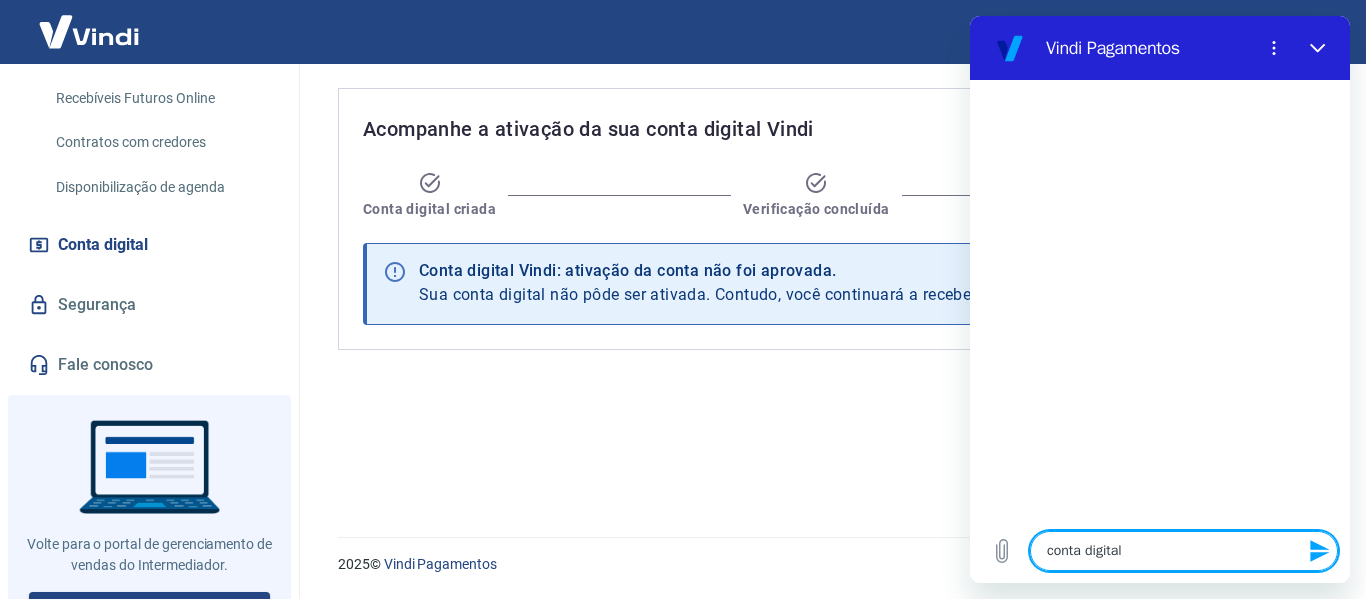 type 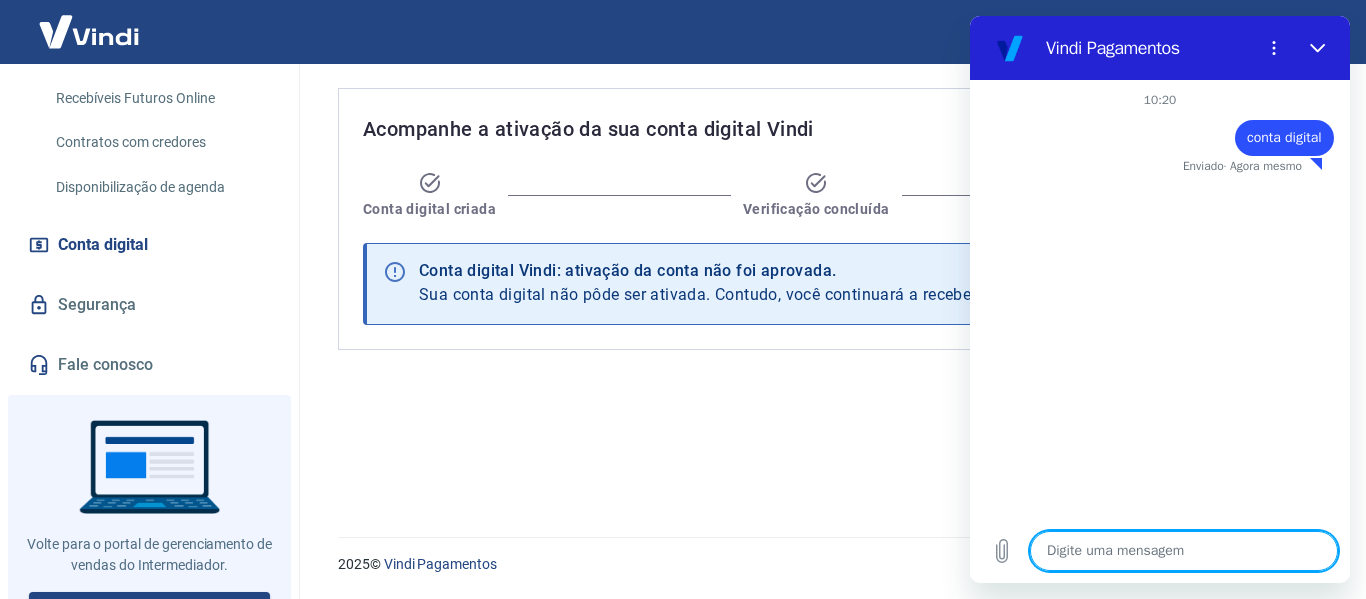 type on "x" 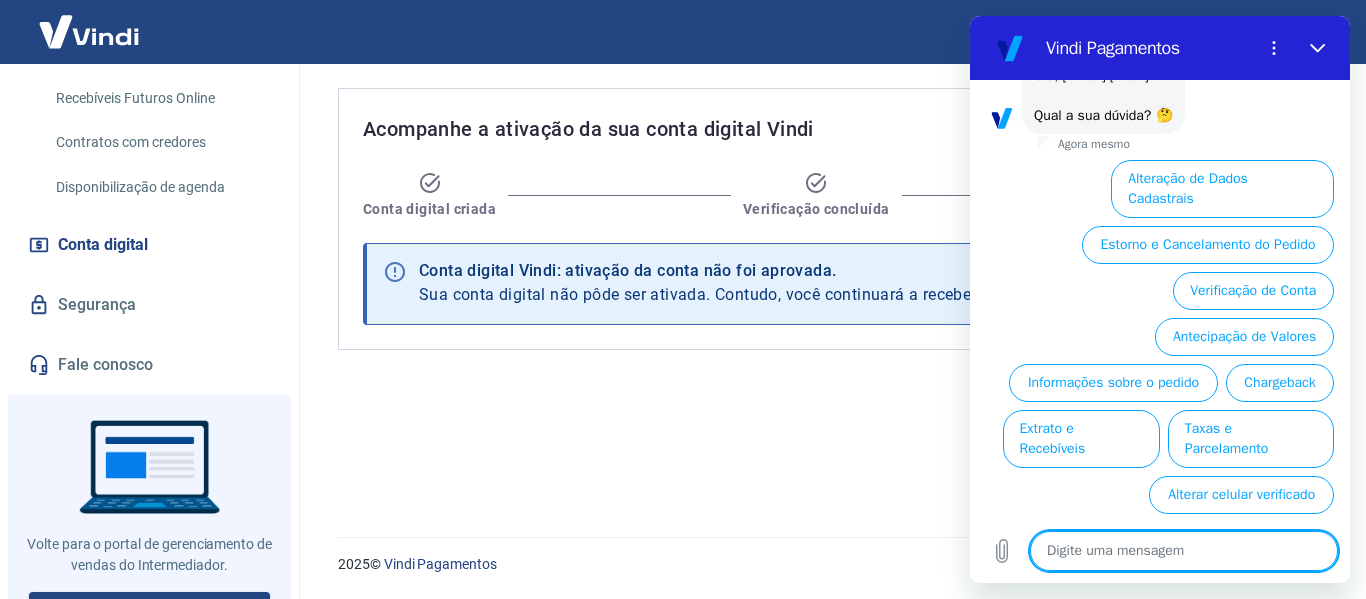 scroll, scrollTop: 134, scrollLeft: 0, axis: vertical 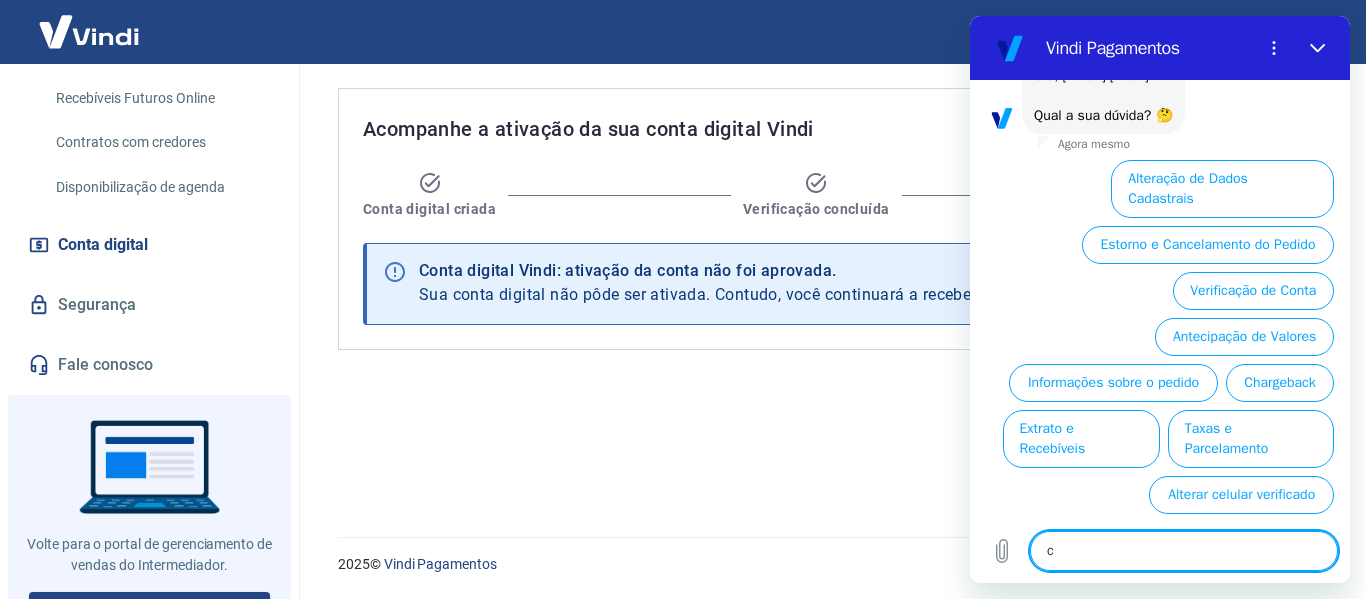 type on "co" 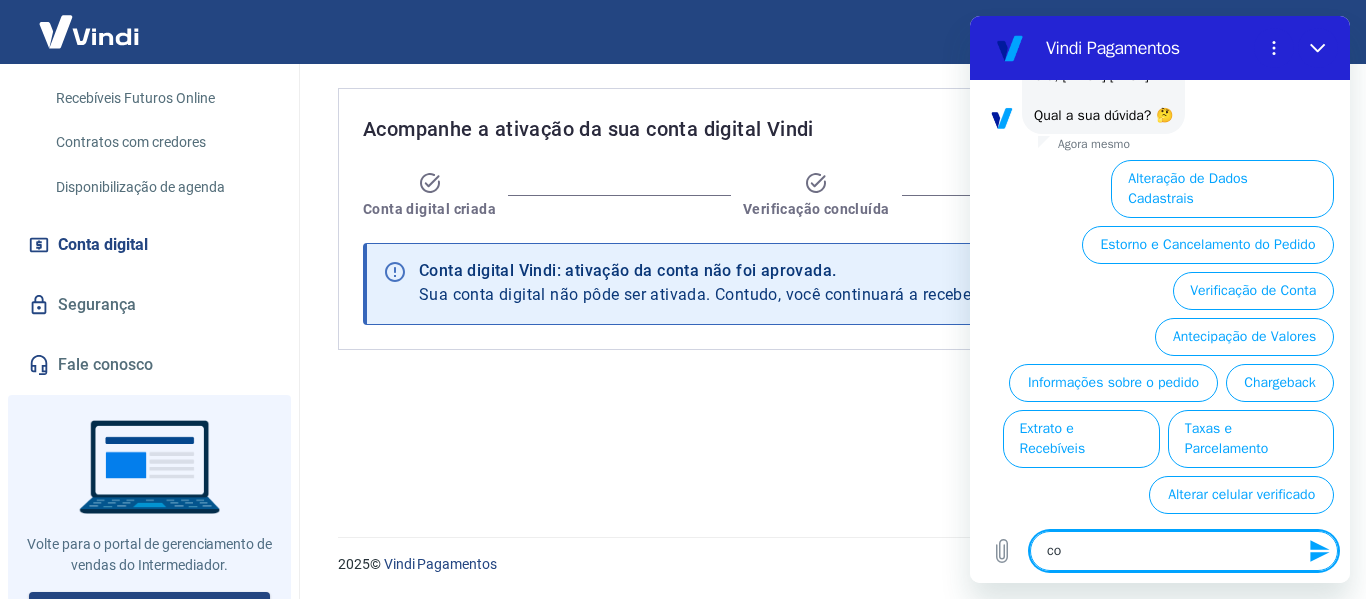 type on "con" 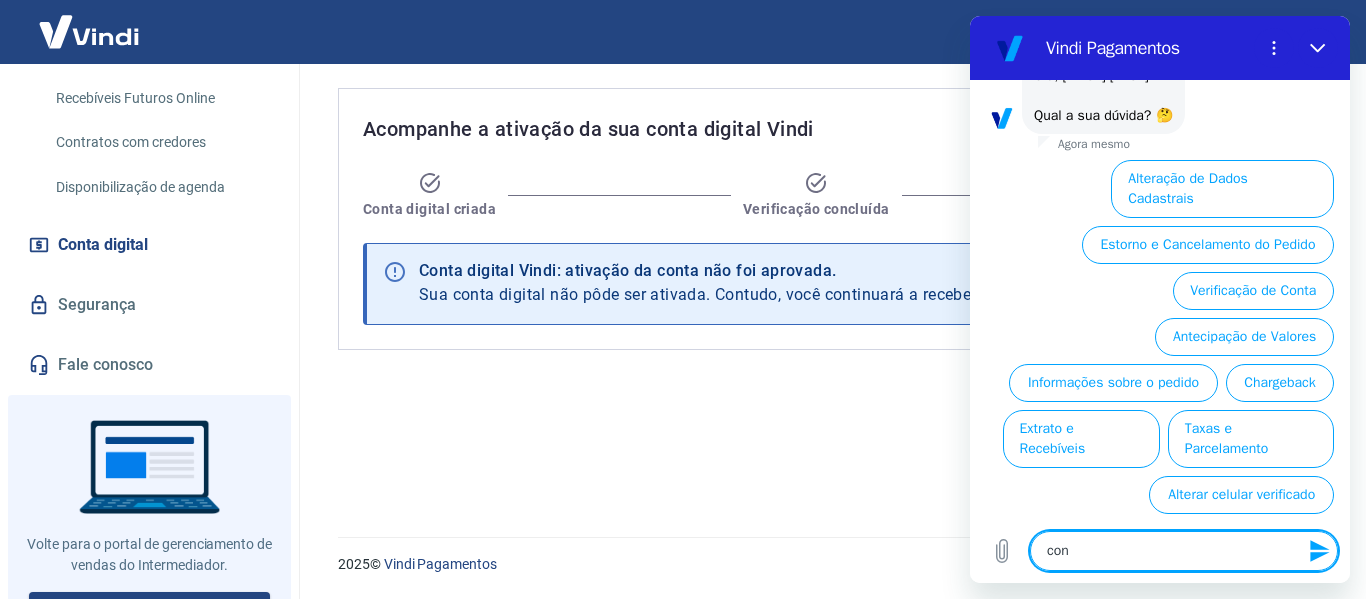 type on "cont" 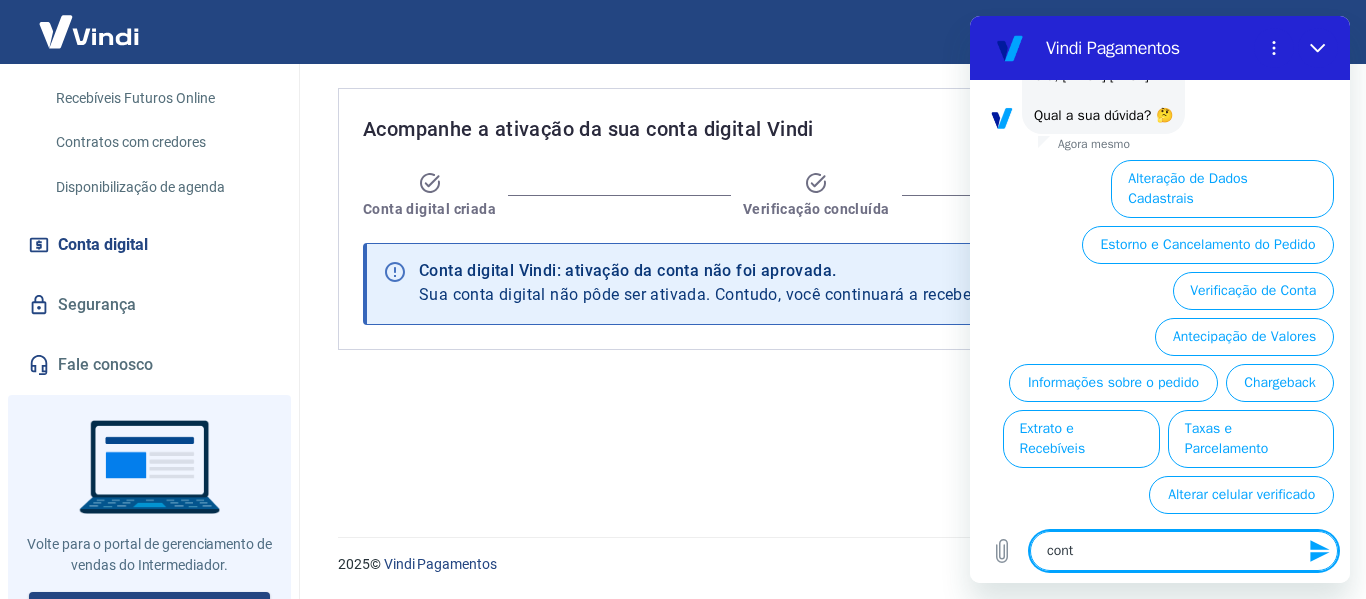 type on "conta" 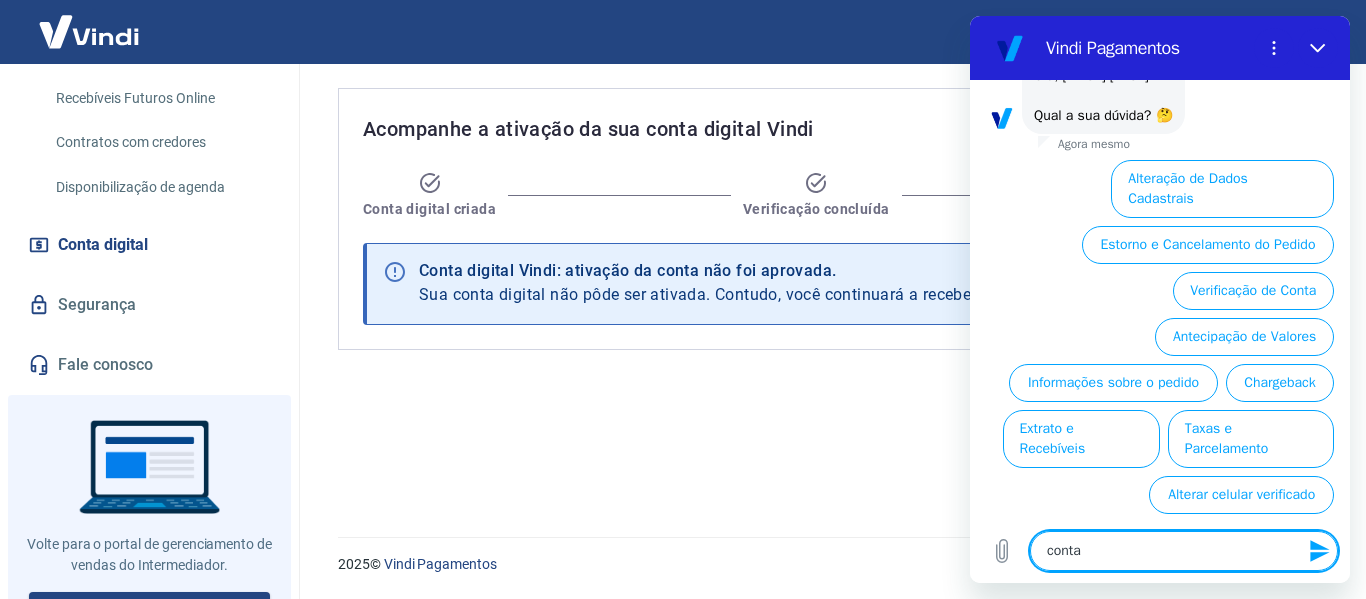 type on "conta" 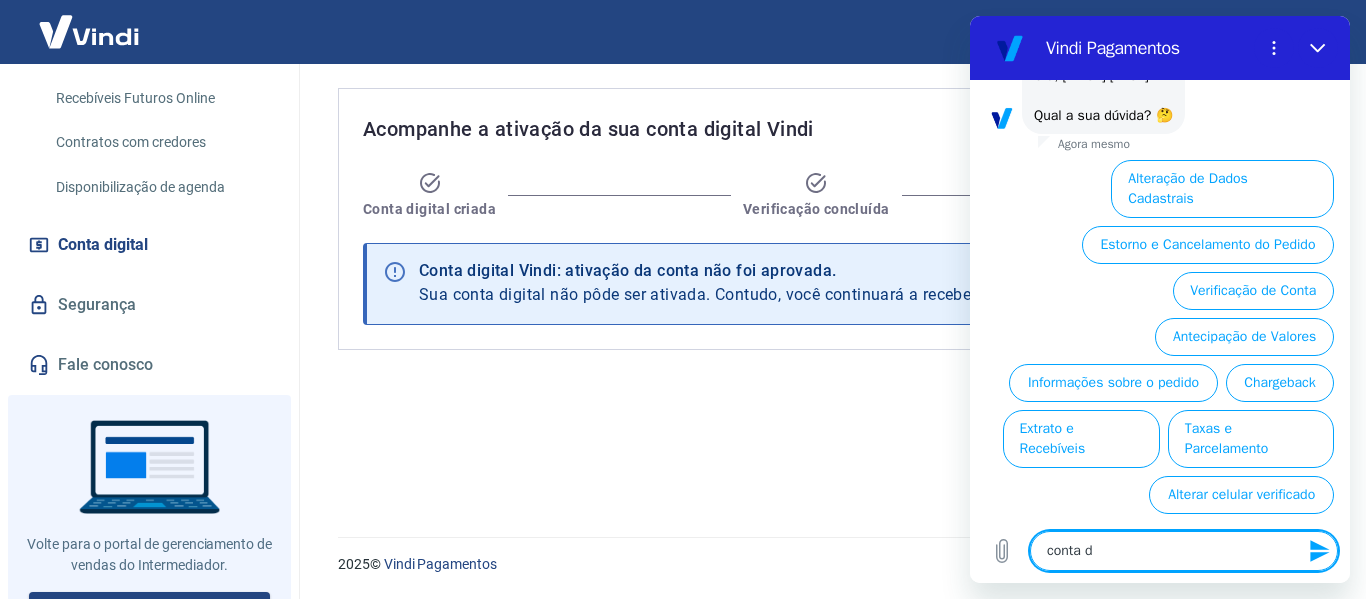 type on "conta di" 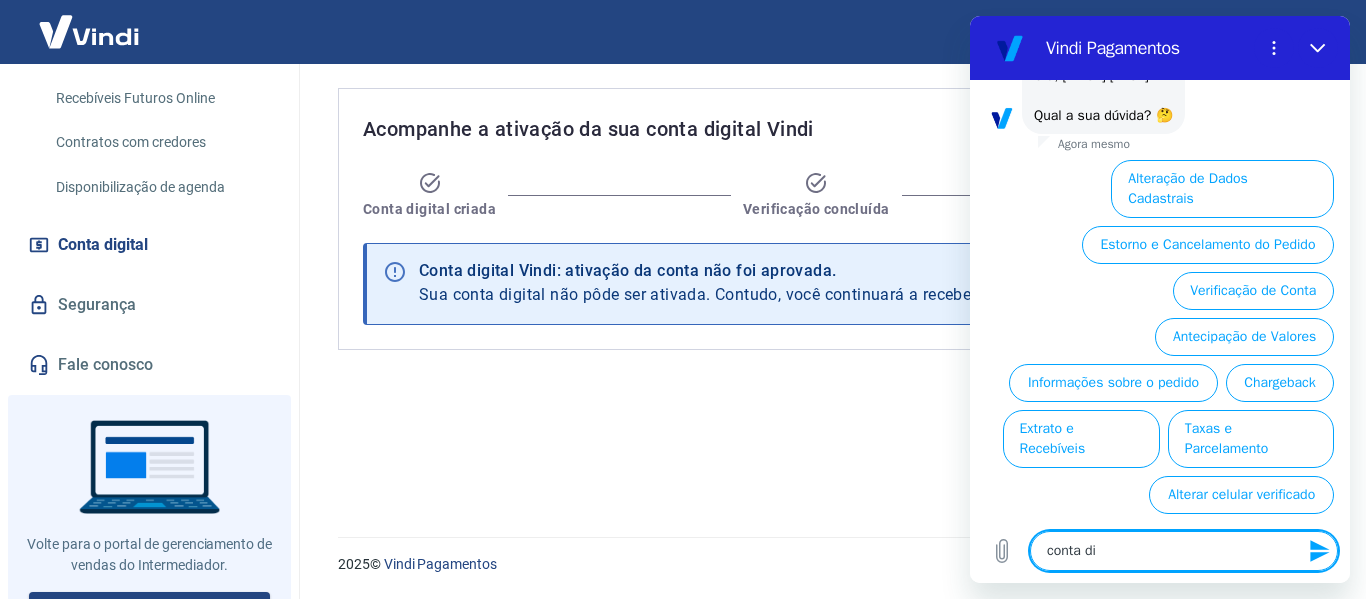 type on "conta dig" 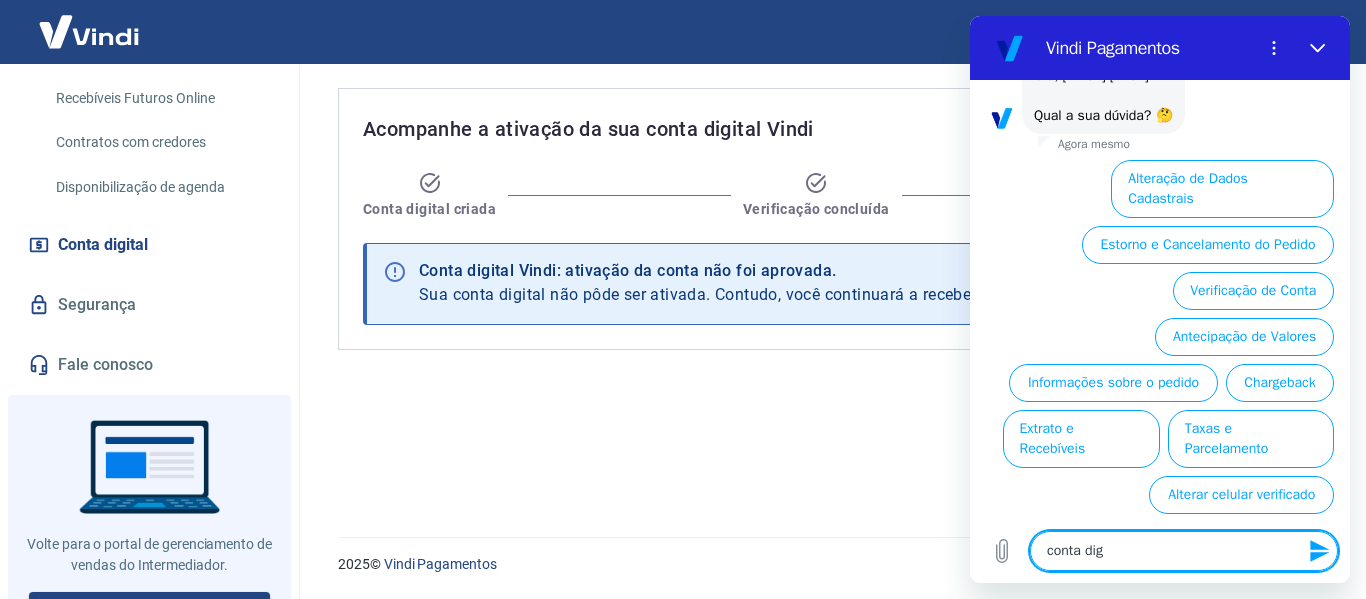 type on "conta digi" 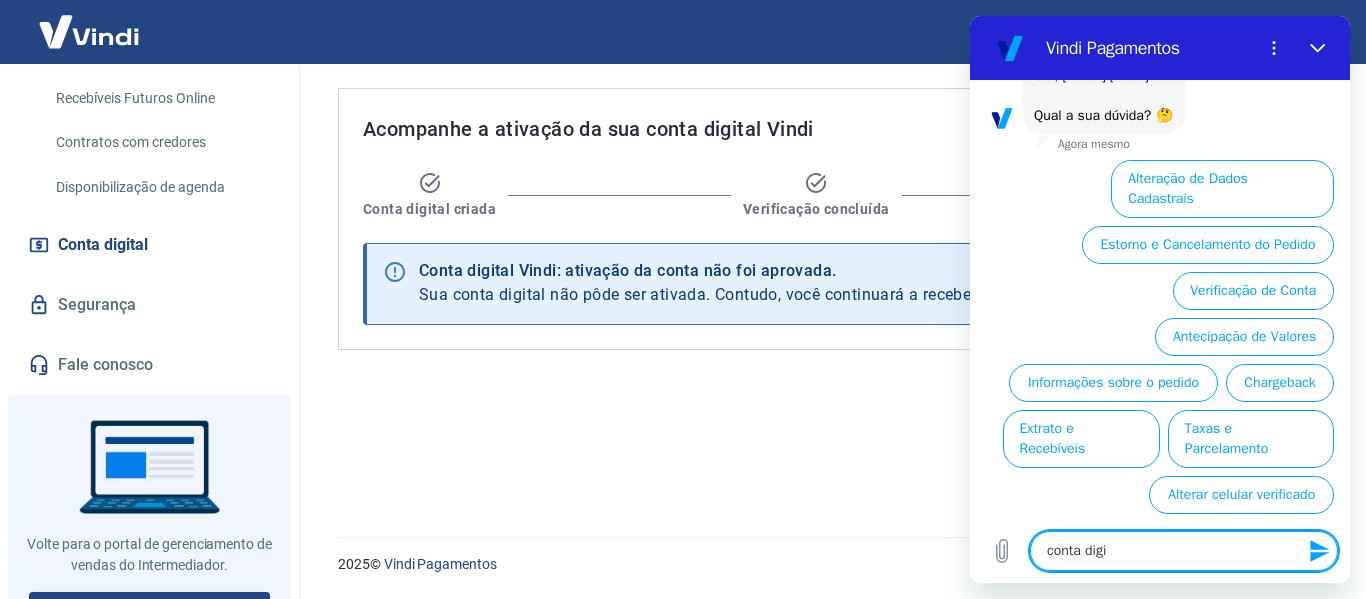 type on "conta digit" 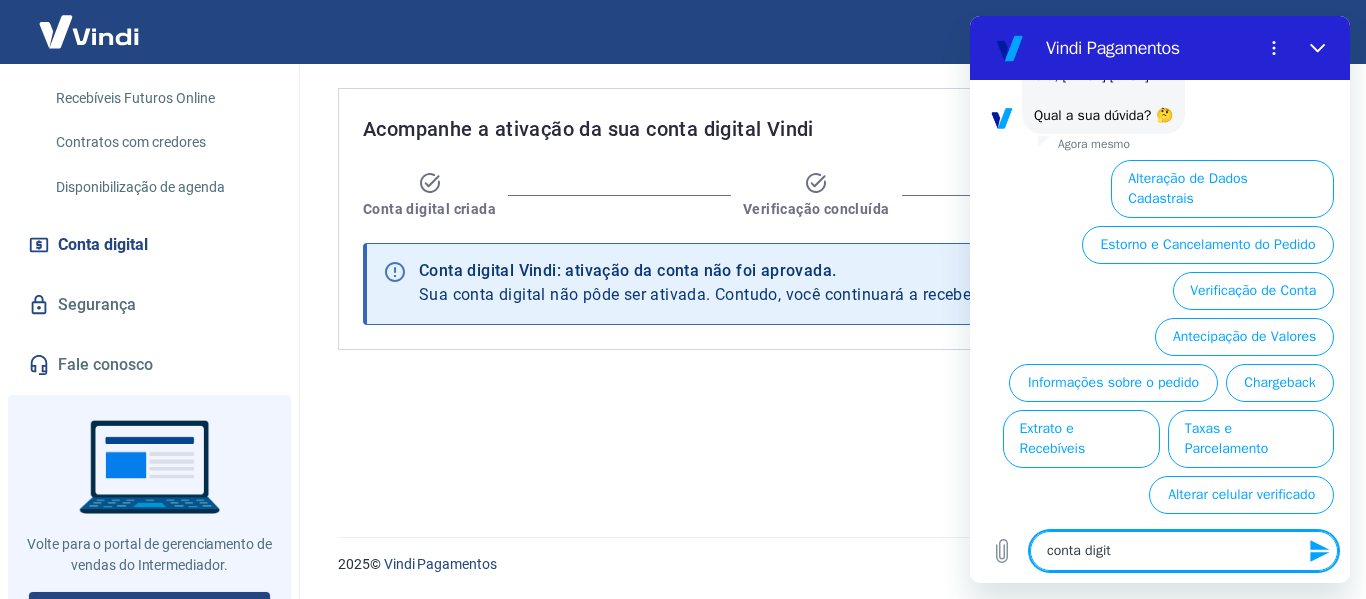 type on "conta digita" 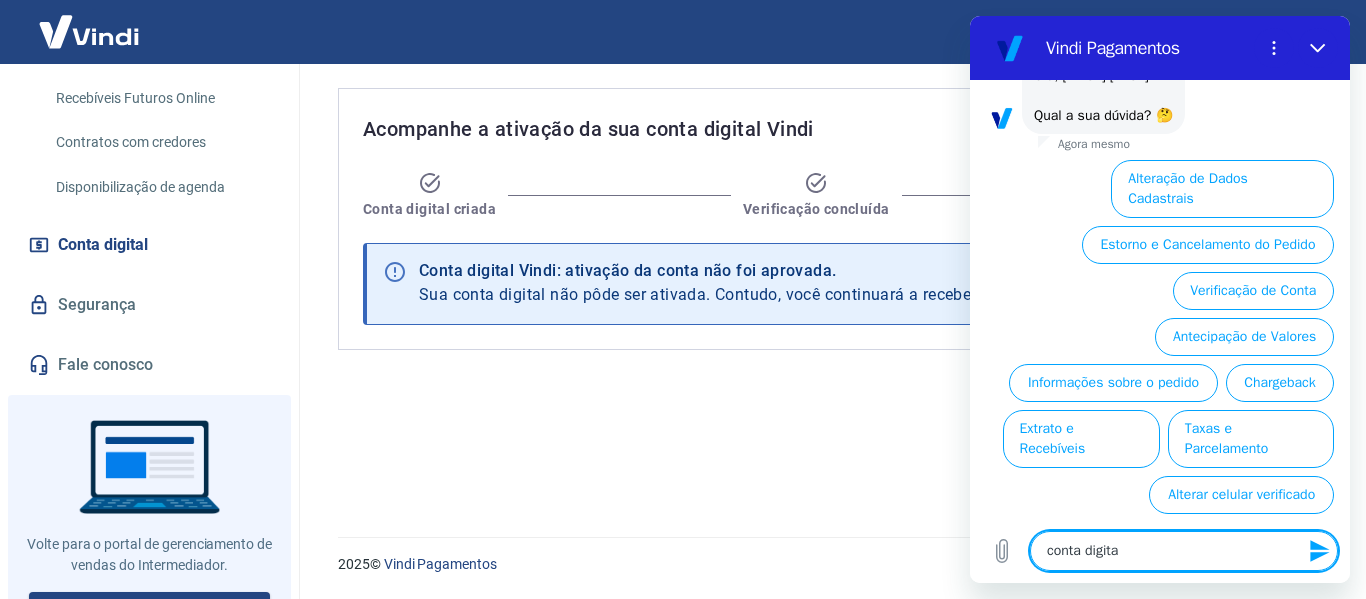 type on "x" 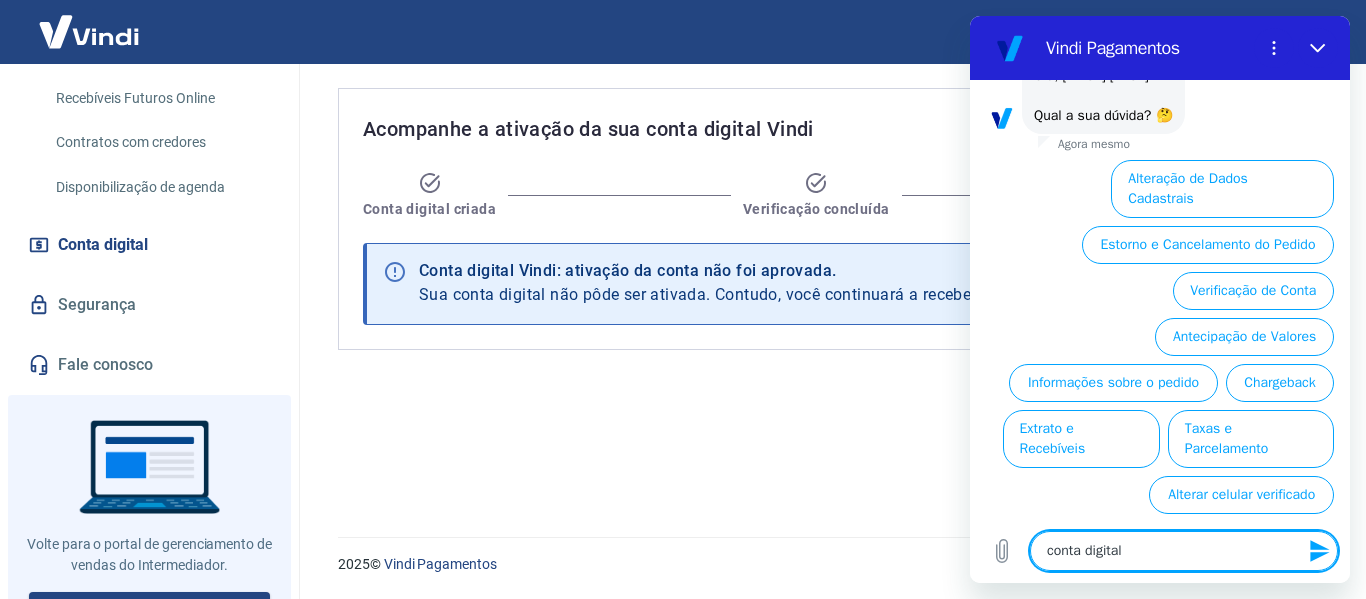 type 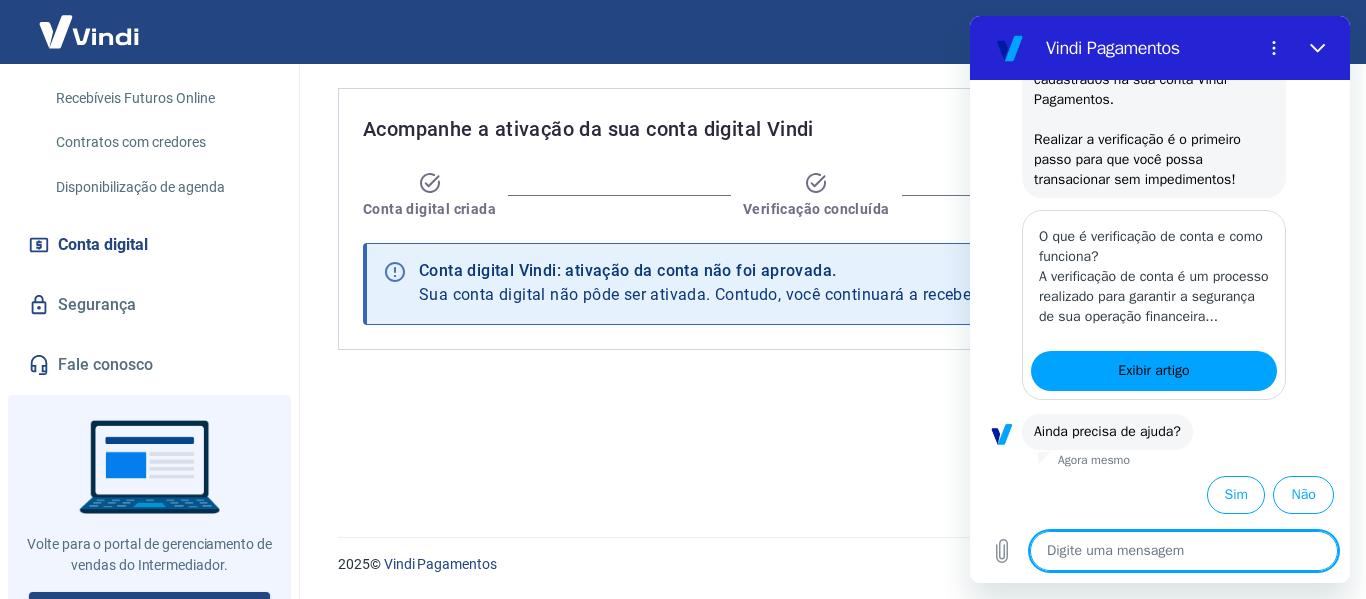 scroll, scrollTop: 378, scrollLeft: 0, axis: vertical 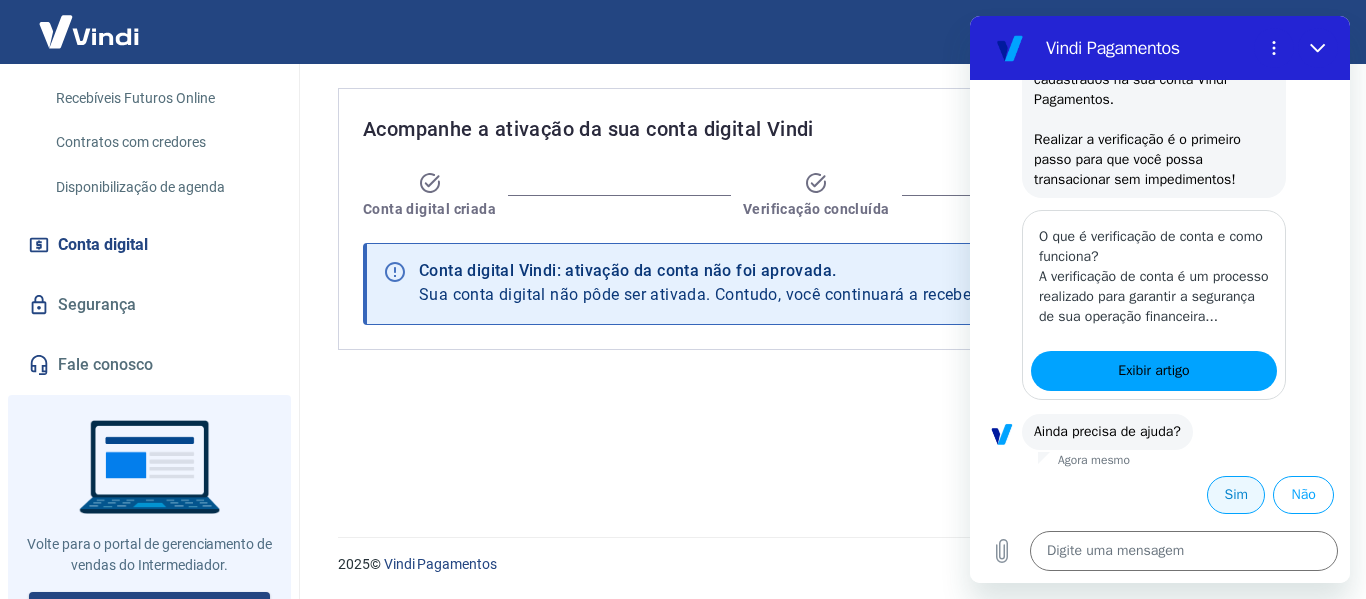 click on "Sim" at bounding box center [1236, 495] 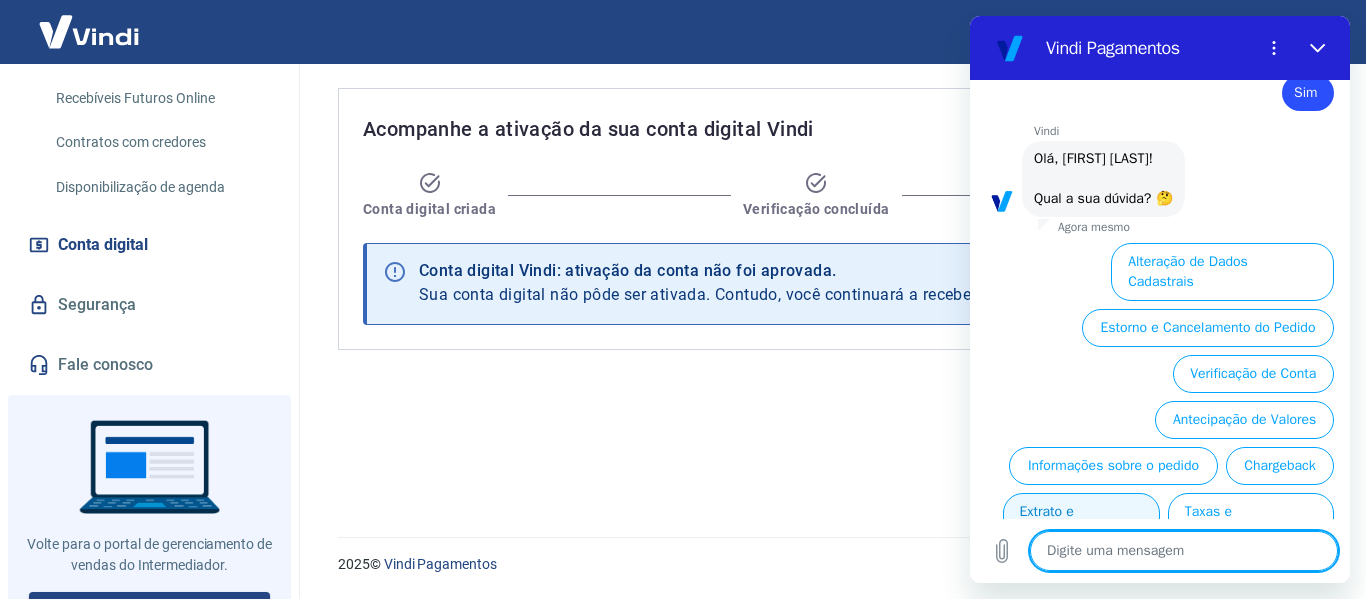 scroll, scrollTop: 854, scrollLeft: 0, axis: vertical 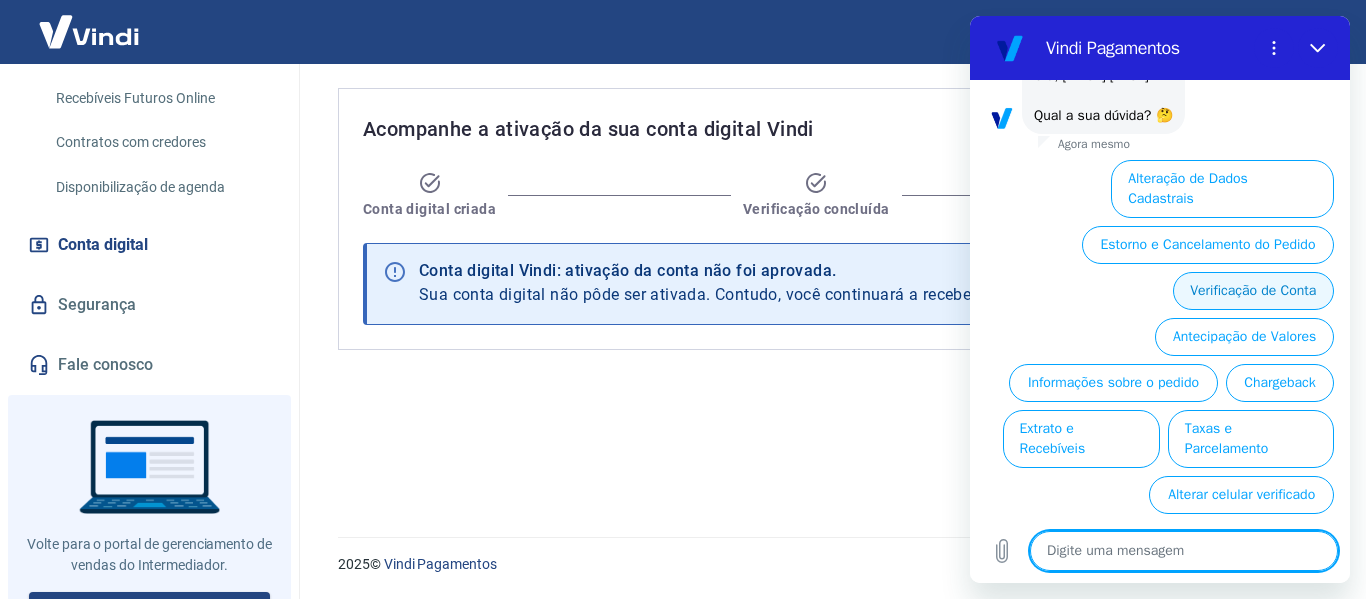 click on "Verificação de Conta" at bounding box center [1253, 291] 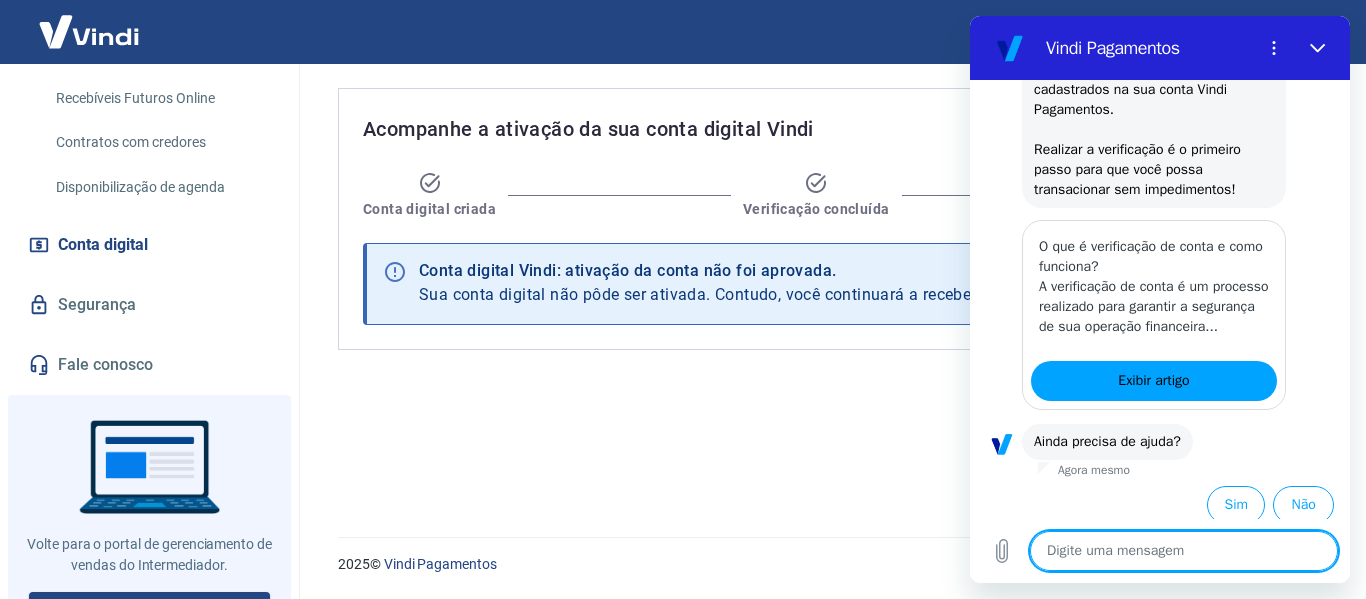 scroll, scrollTop: 1098, scrollLeft: 0, axis: vertical 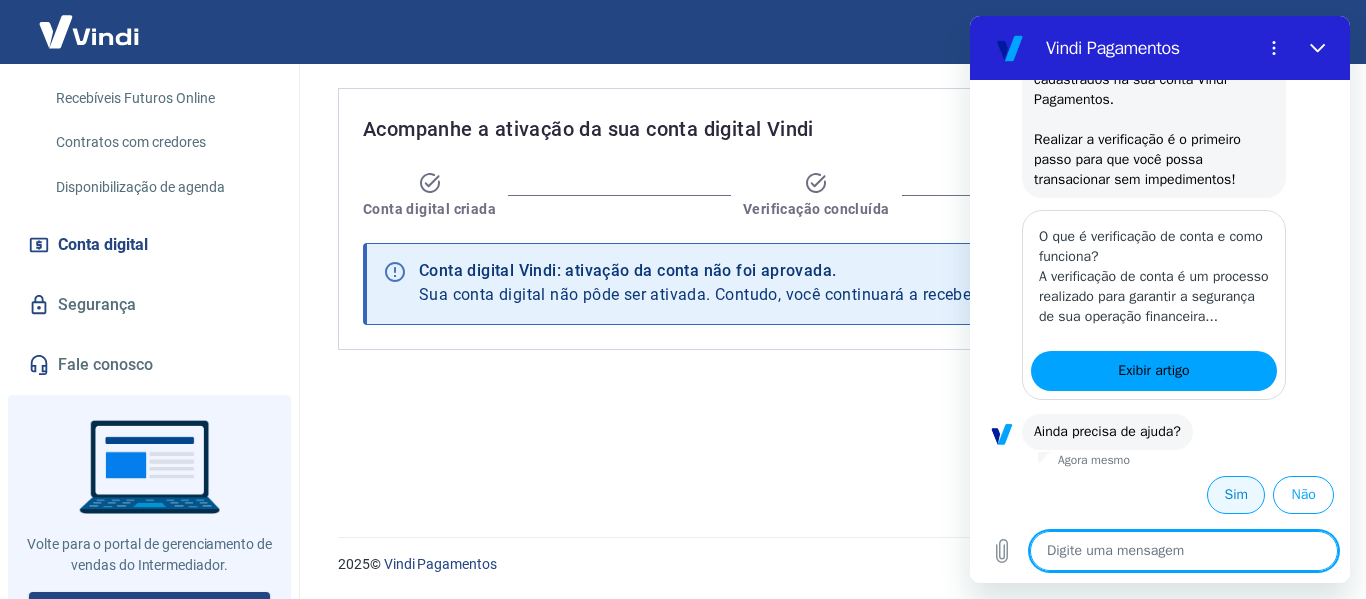 click on "Sim" at bounding box center (1236, 495) 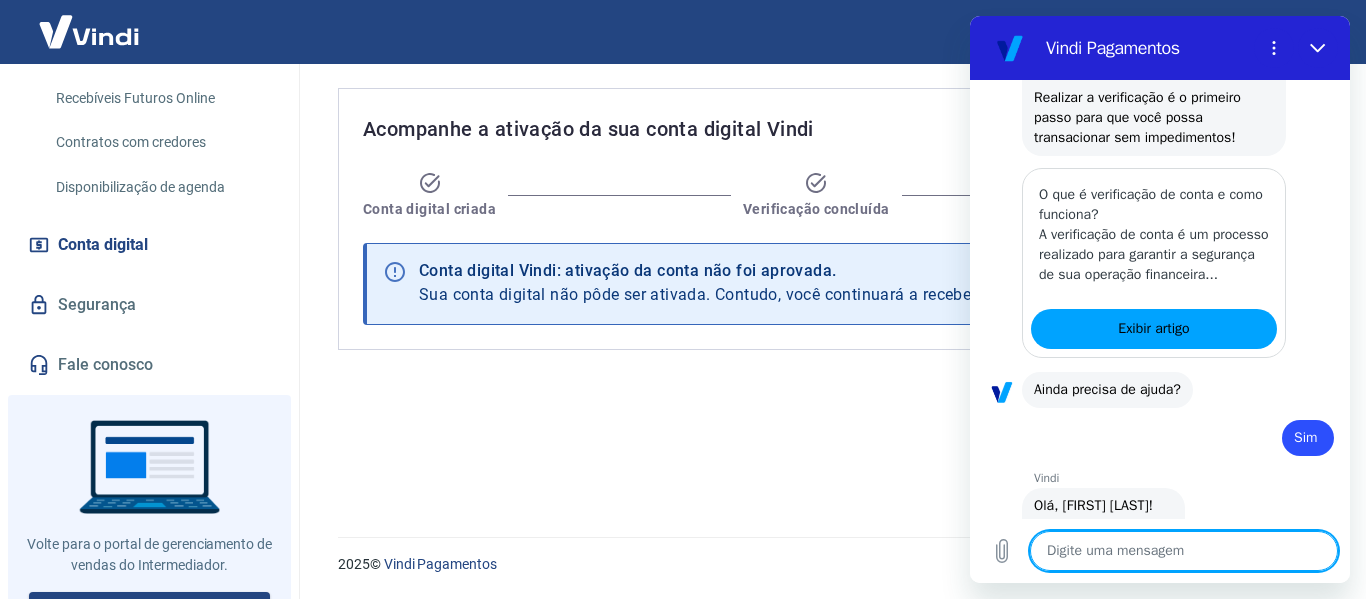 type on "x" 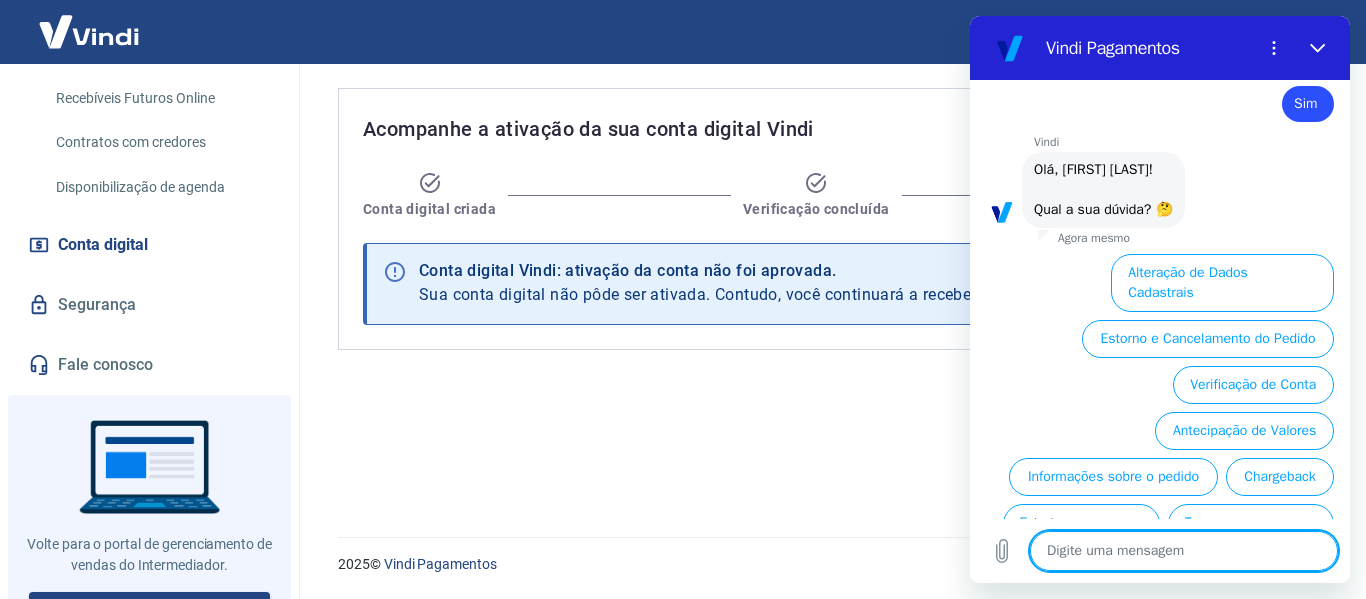 scroll, scrollTop: 1574, scrollLeft: 0, axis: vertical 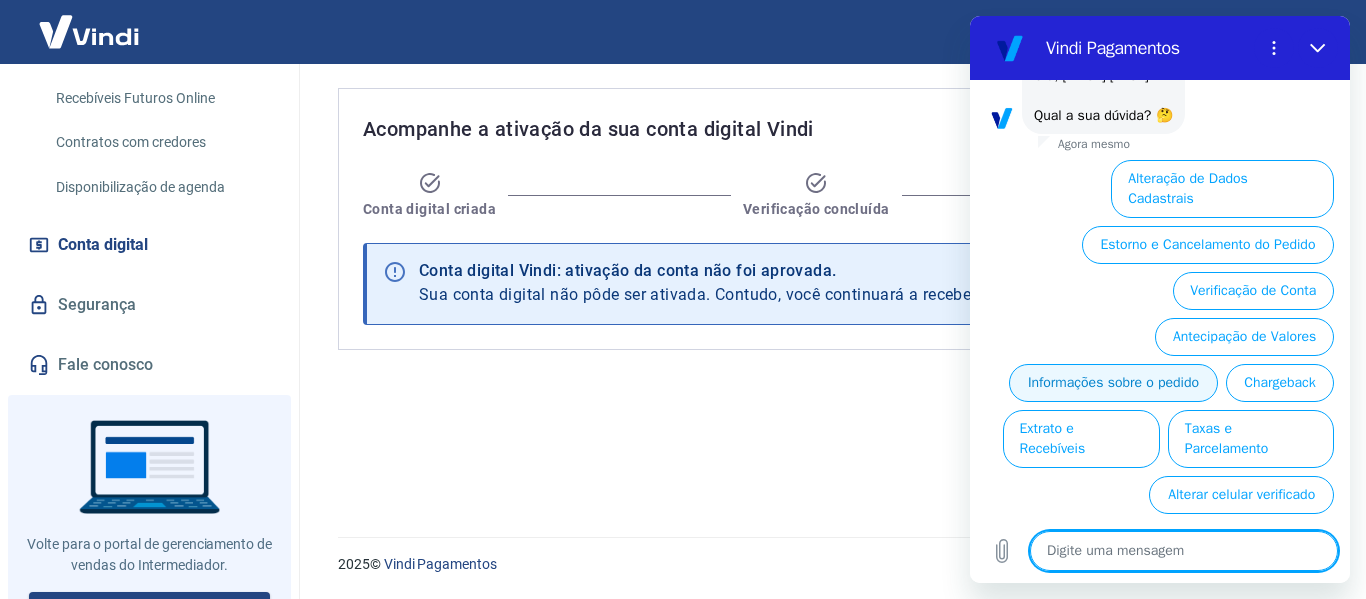 type on "f" 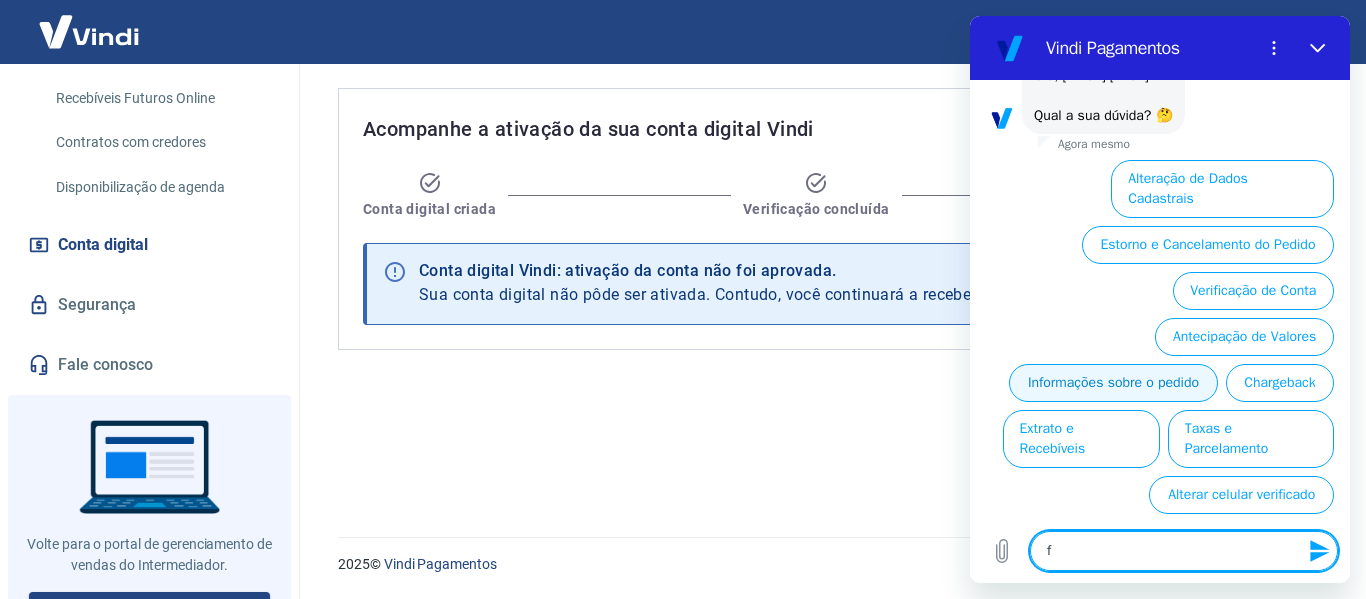 type on "fa" 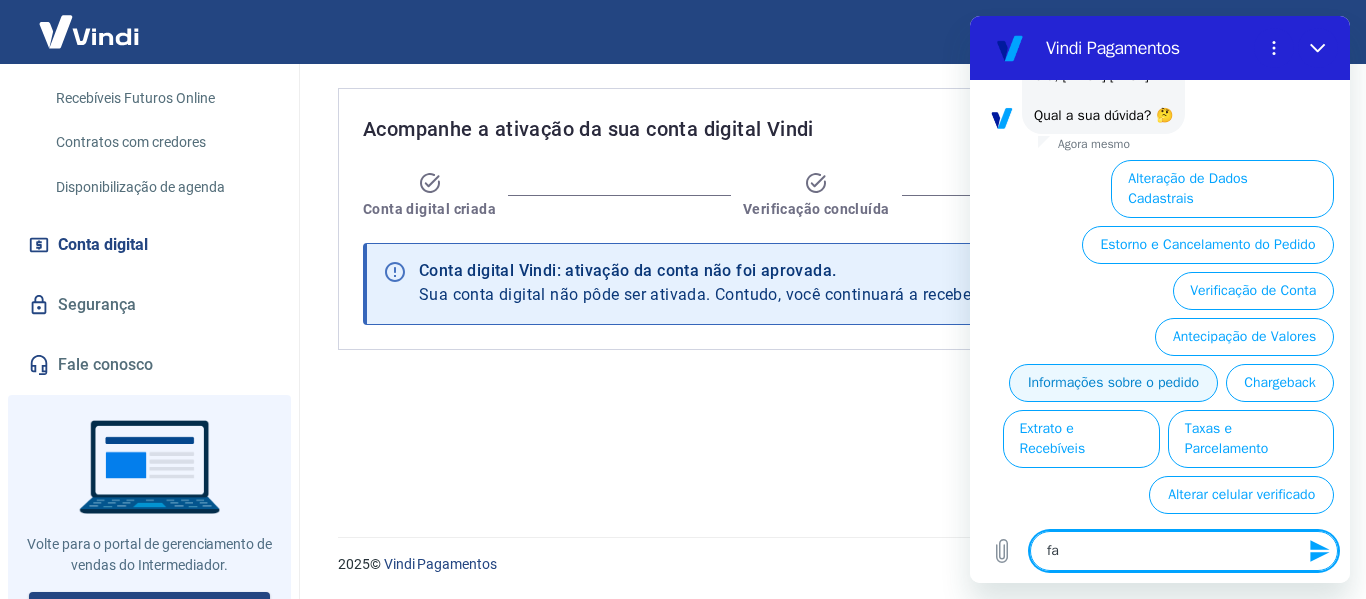 type on "faç" 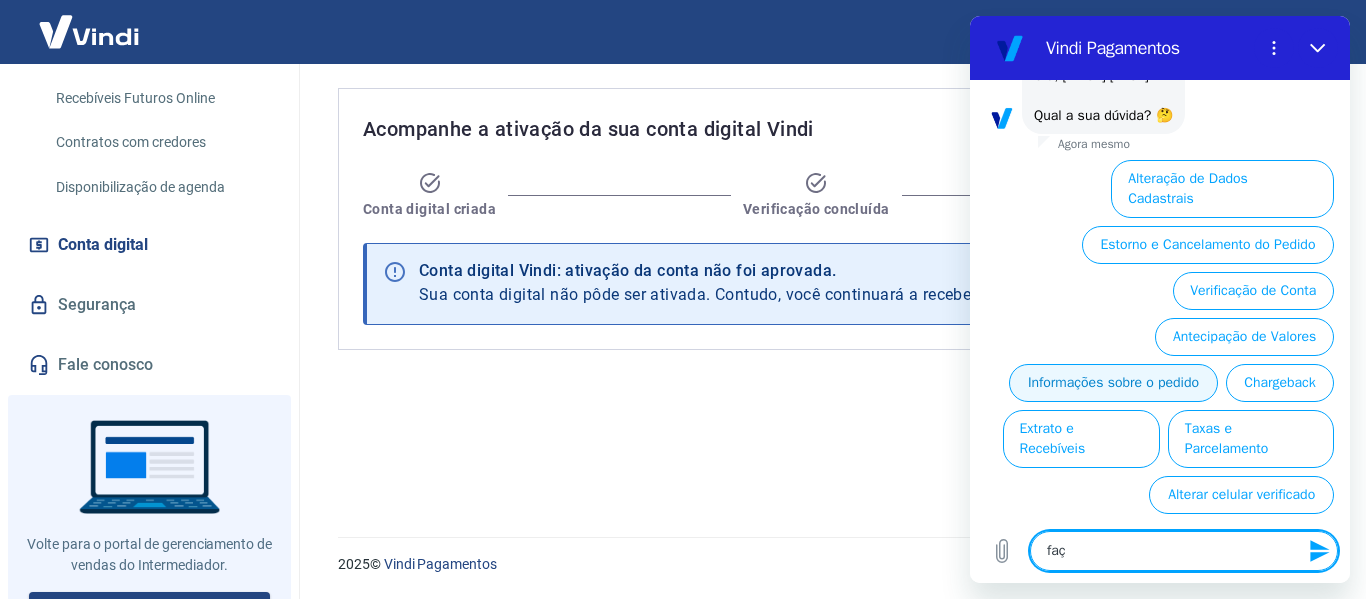 type on "faça" 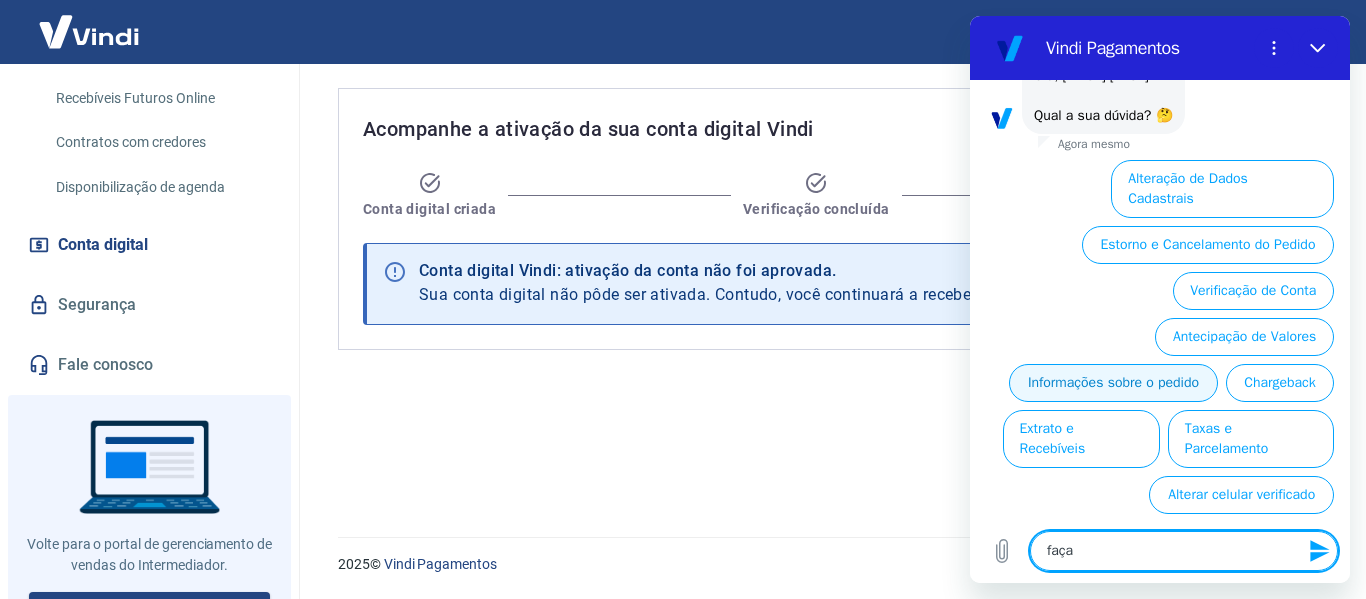 type on "façar" 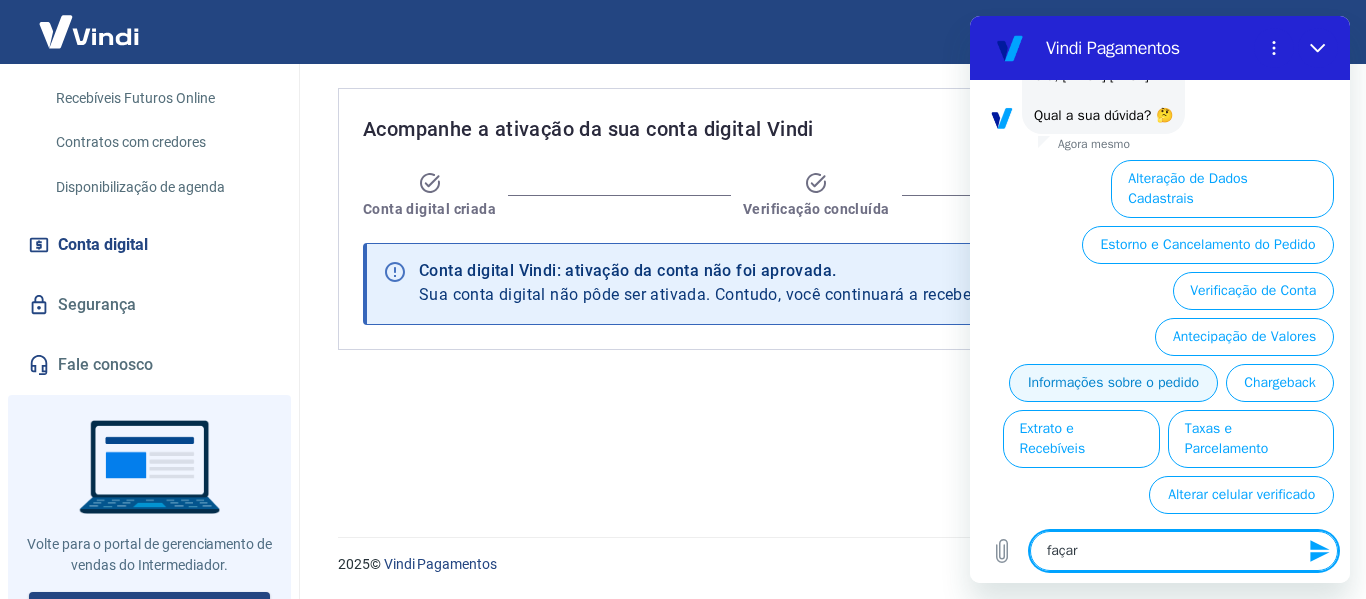 type on "faça" 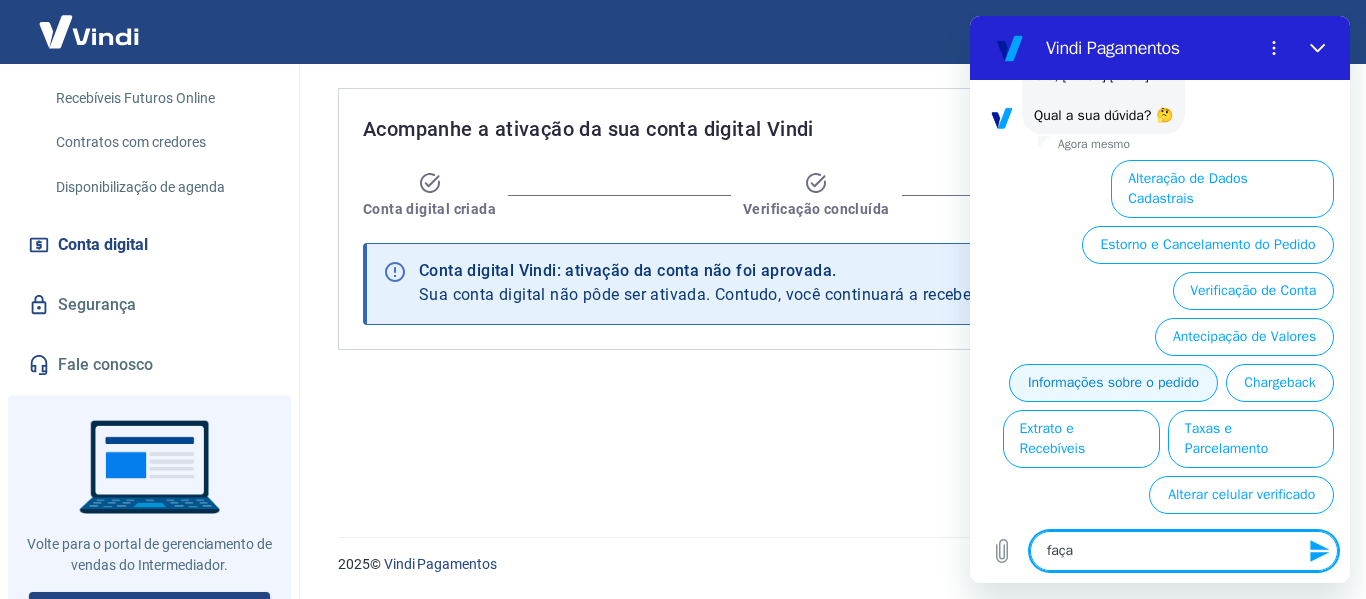 type on "faç" 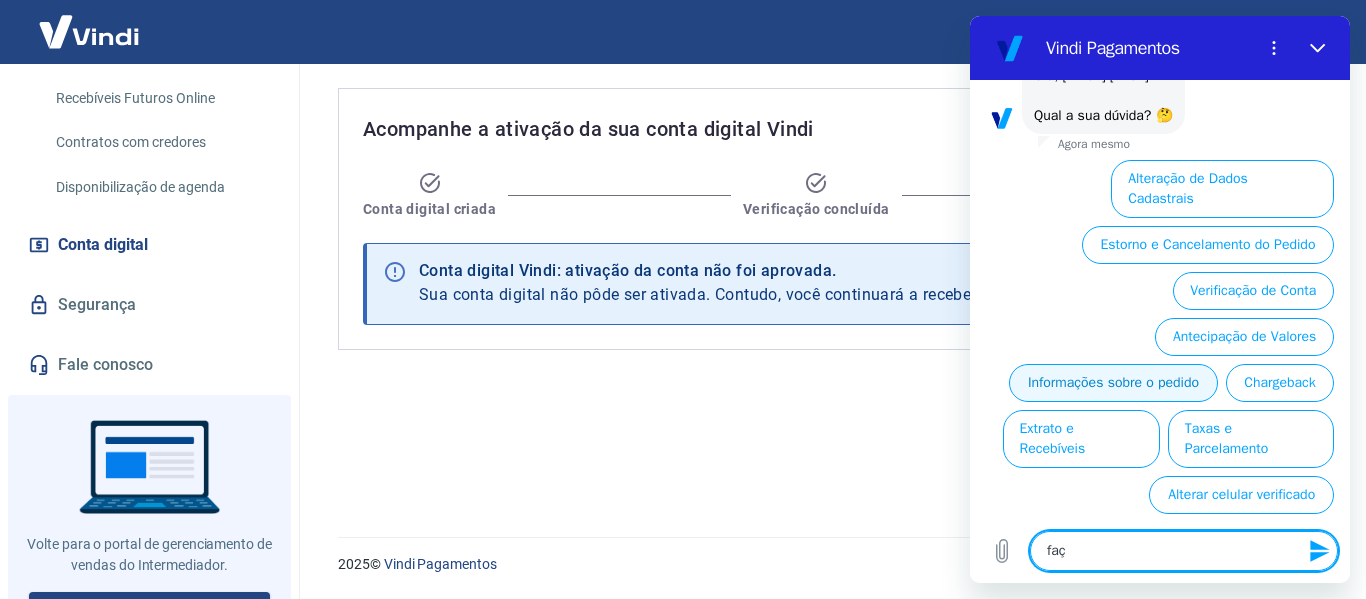 type on "fa" 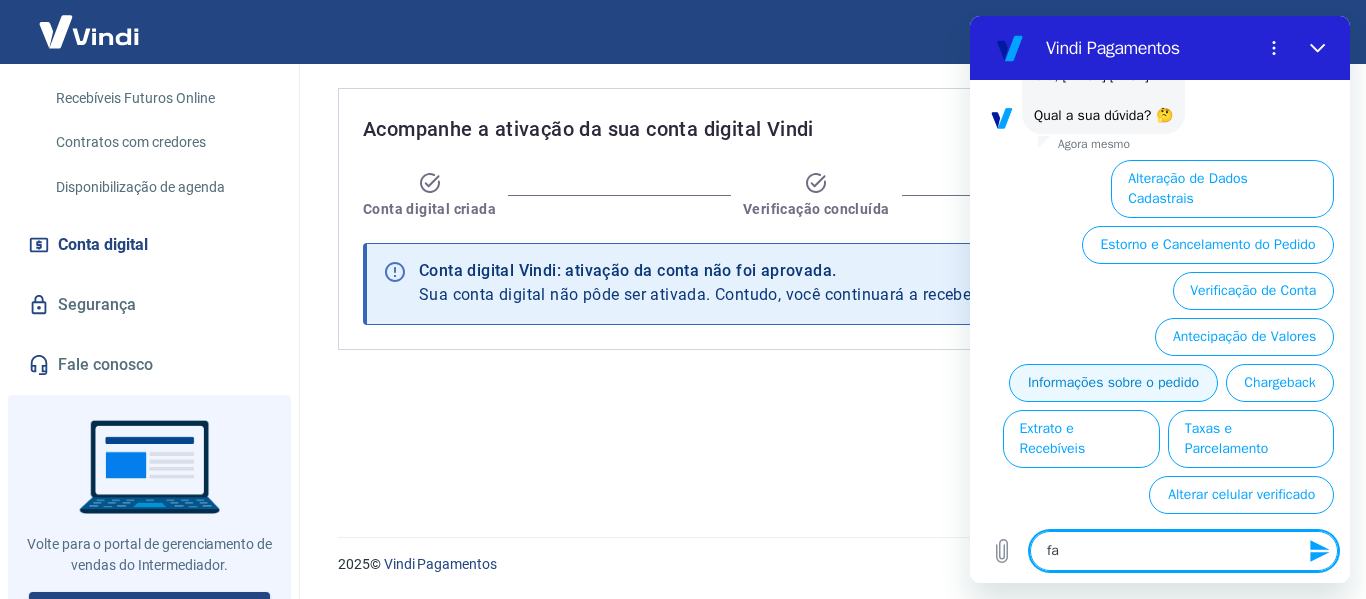type on "fal" 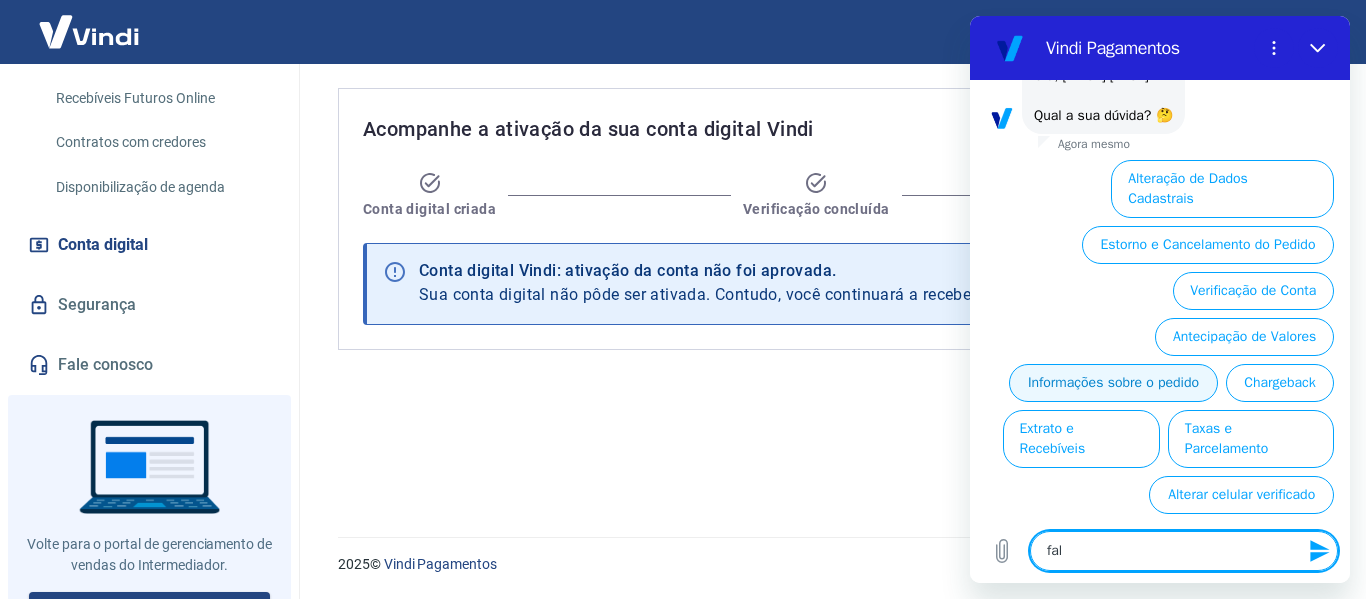 type on "fala" 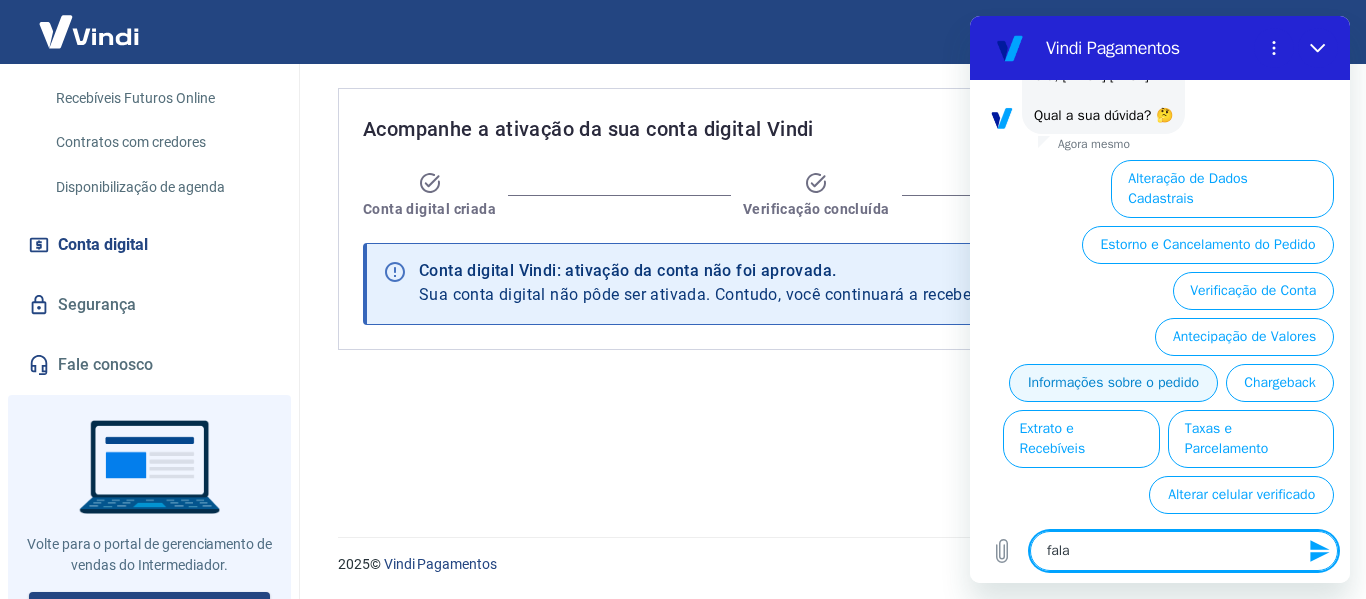 type on "falar" 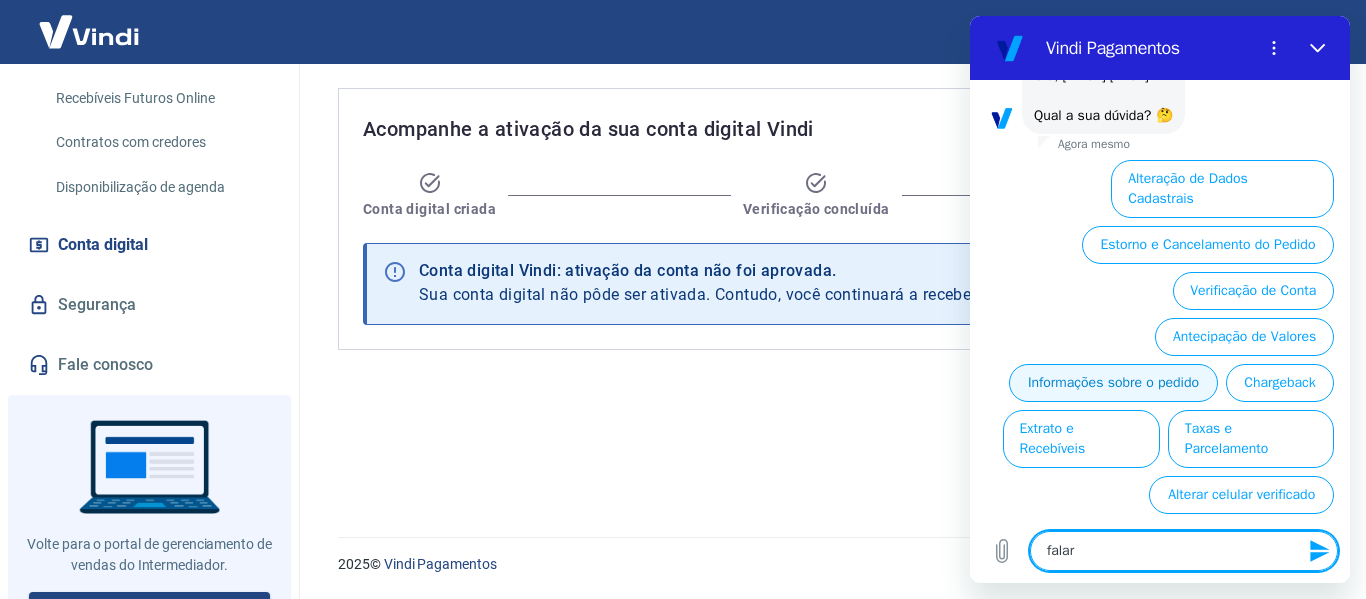 type on "falar" 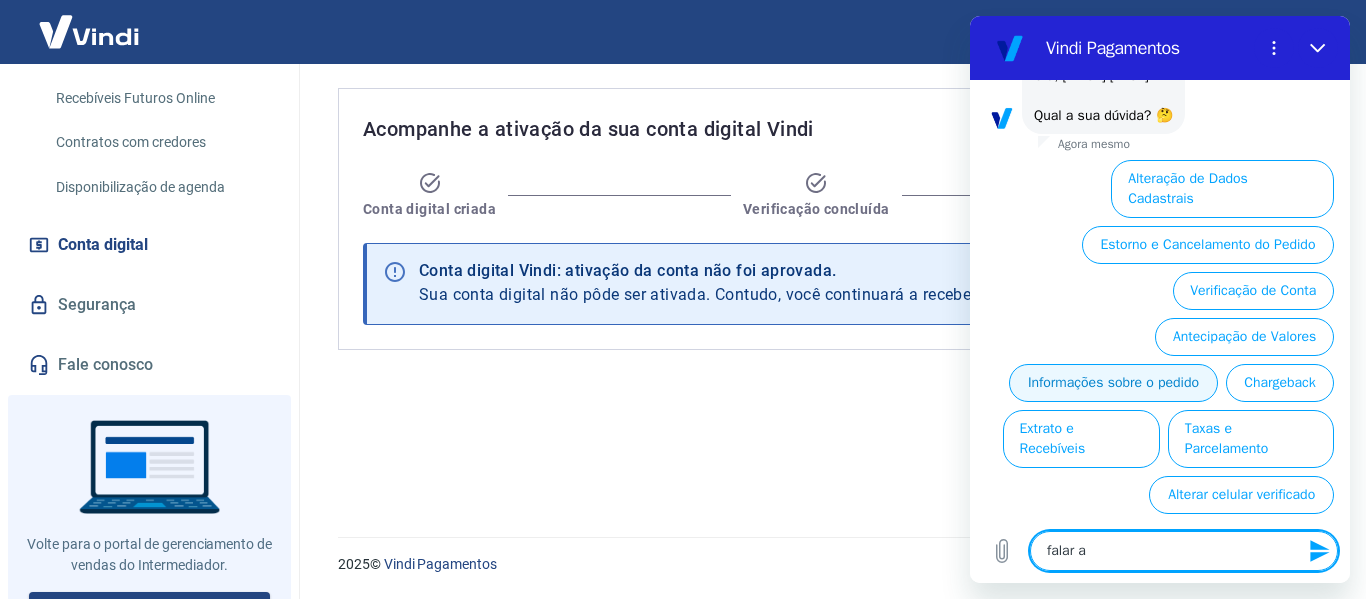 type on "falar ao" 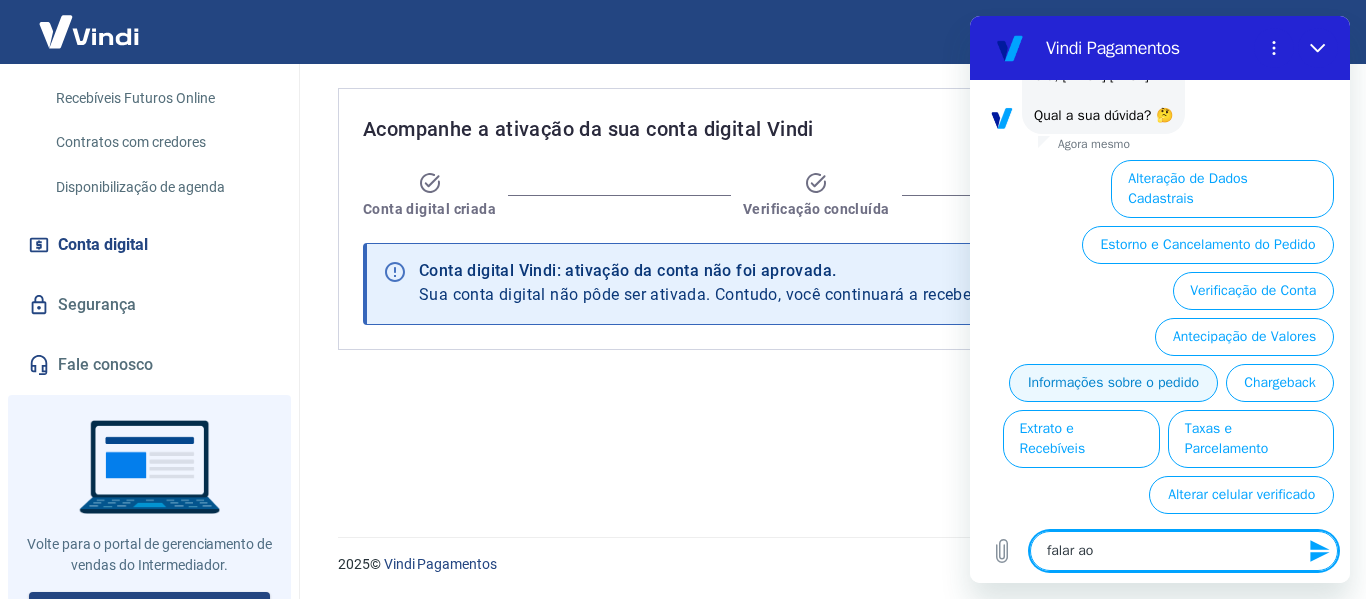 type on "falar a" 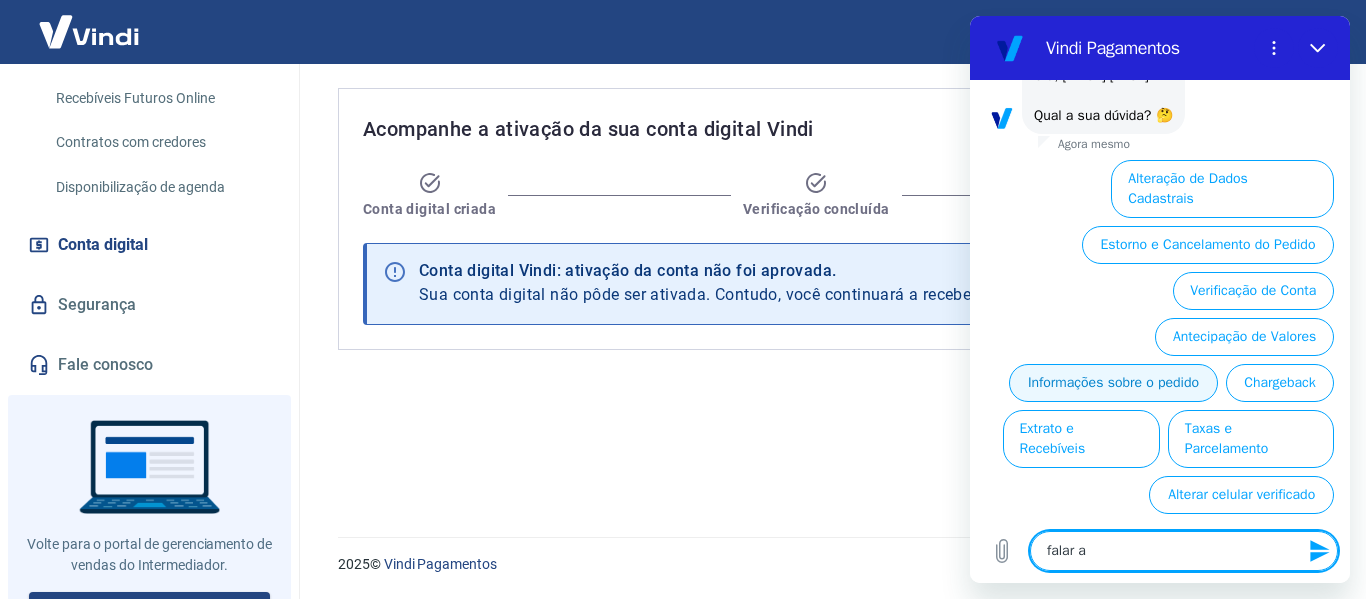 type on "falar" 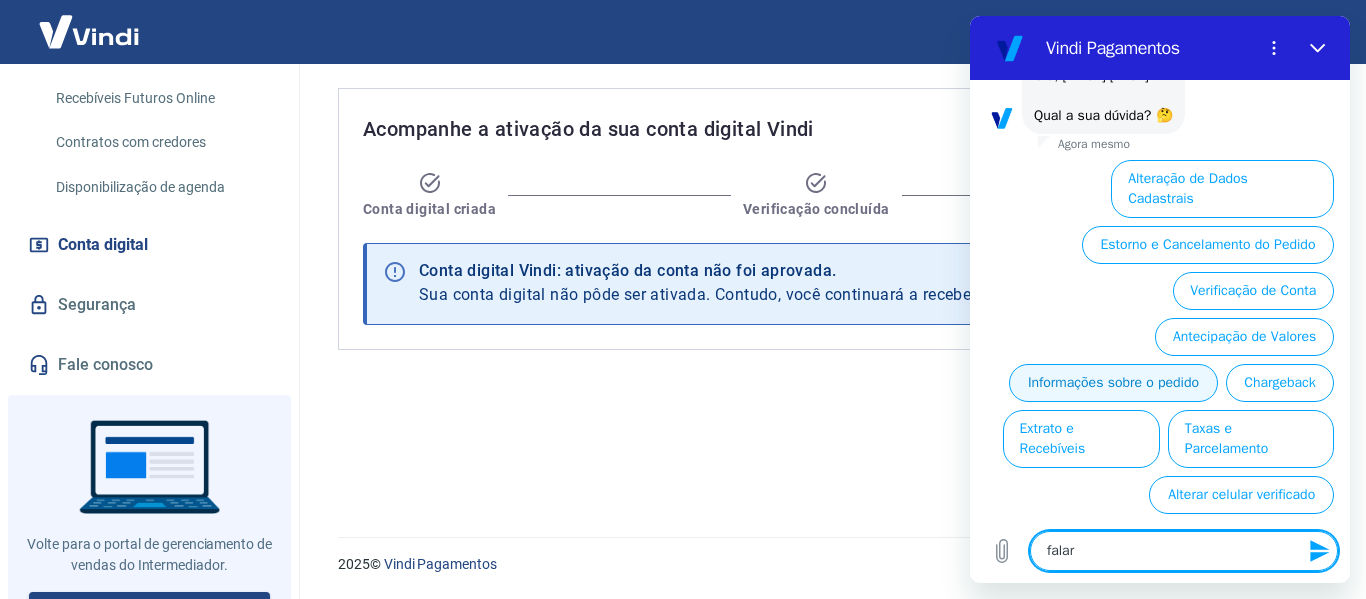 type on "falar c" 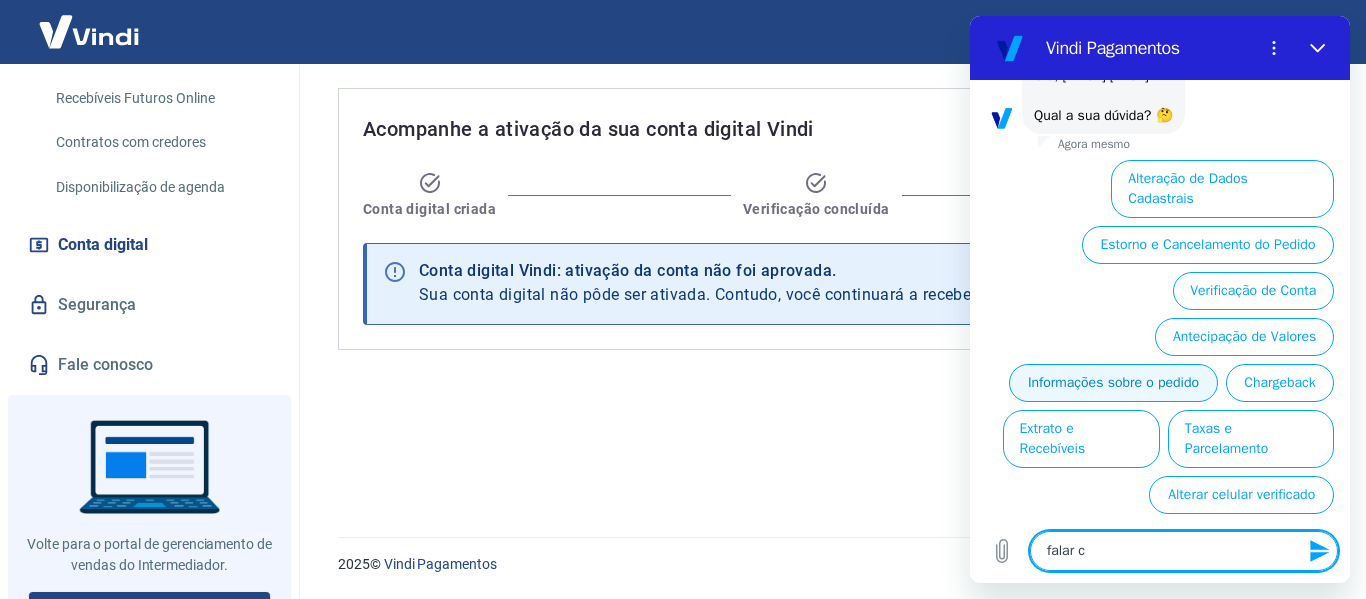 type on "falar co" 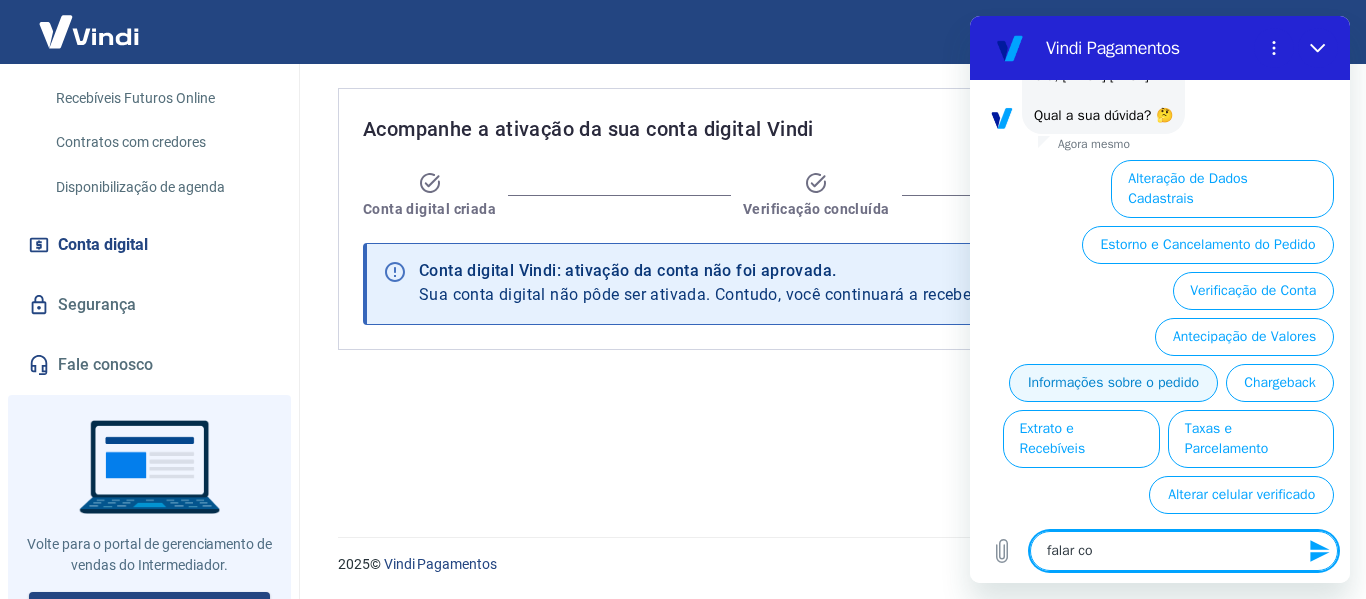 type on "falar com" 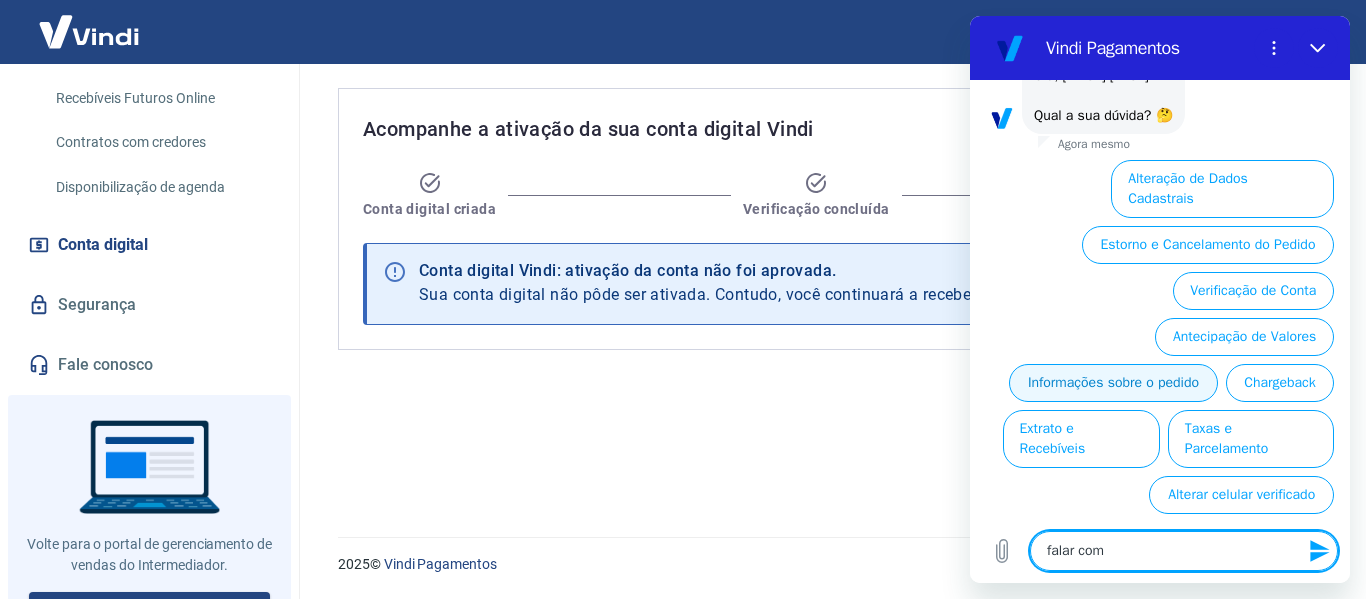 type on "falar com" 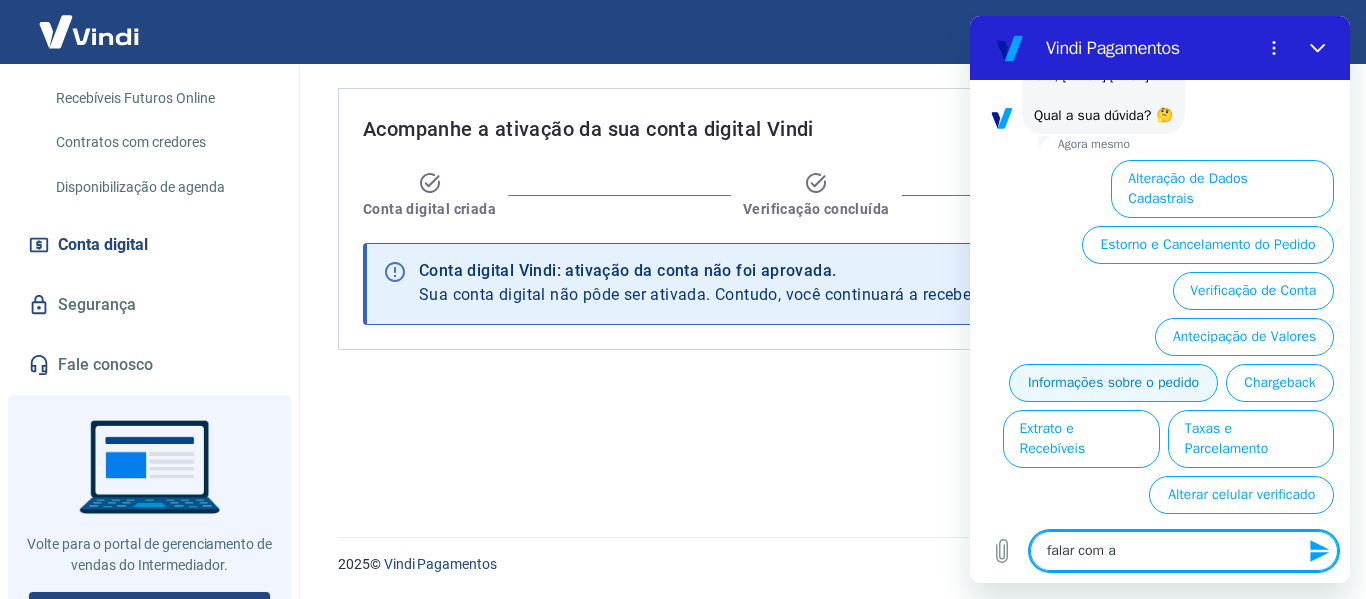 type on "falar com at" 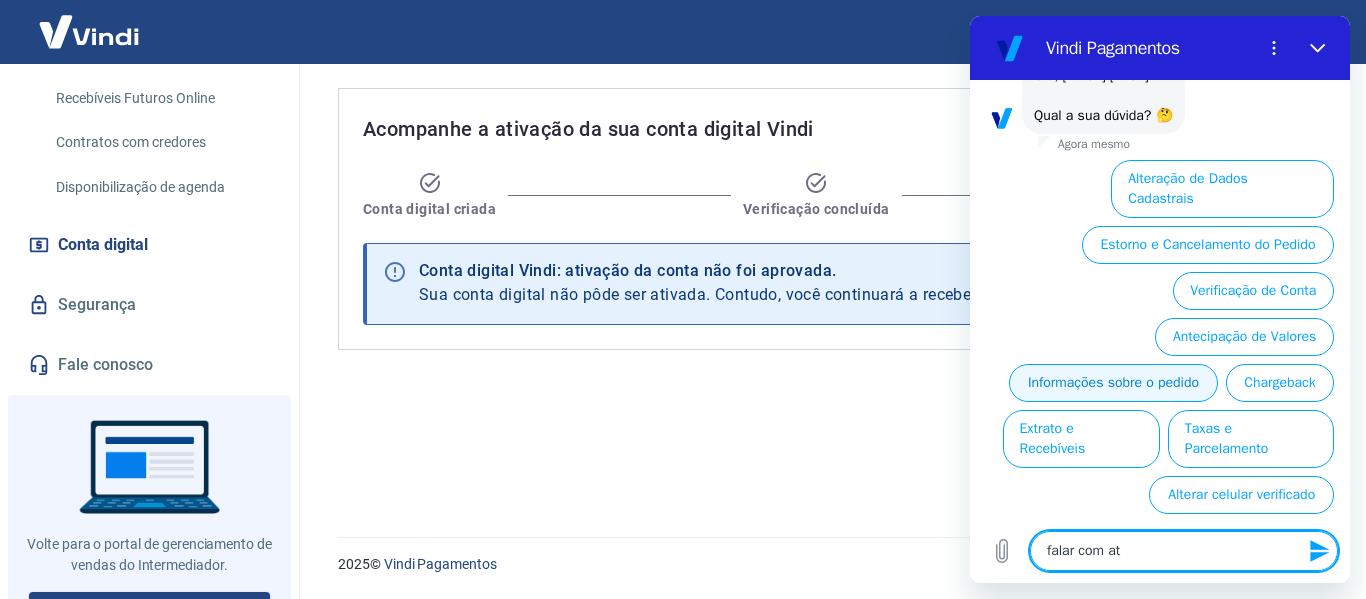 type on "falar com ate" 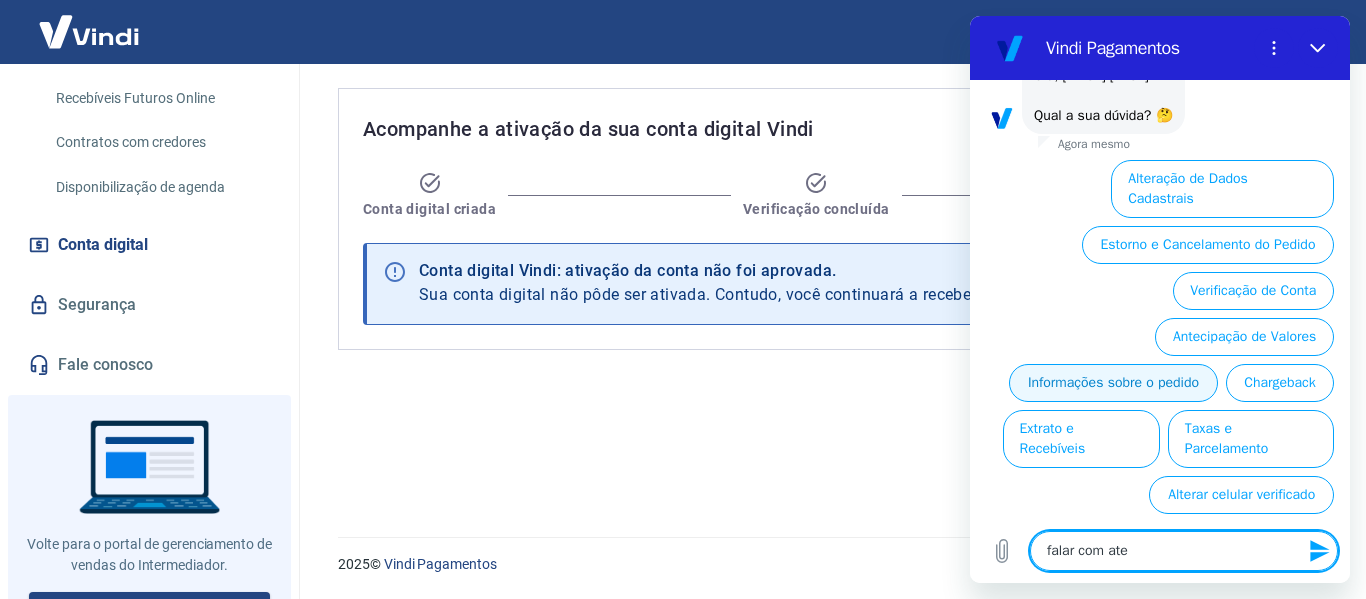 type on "x" 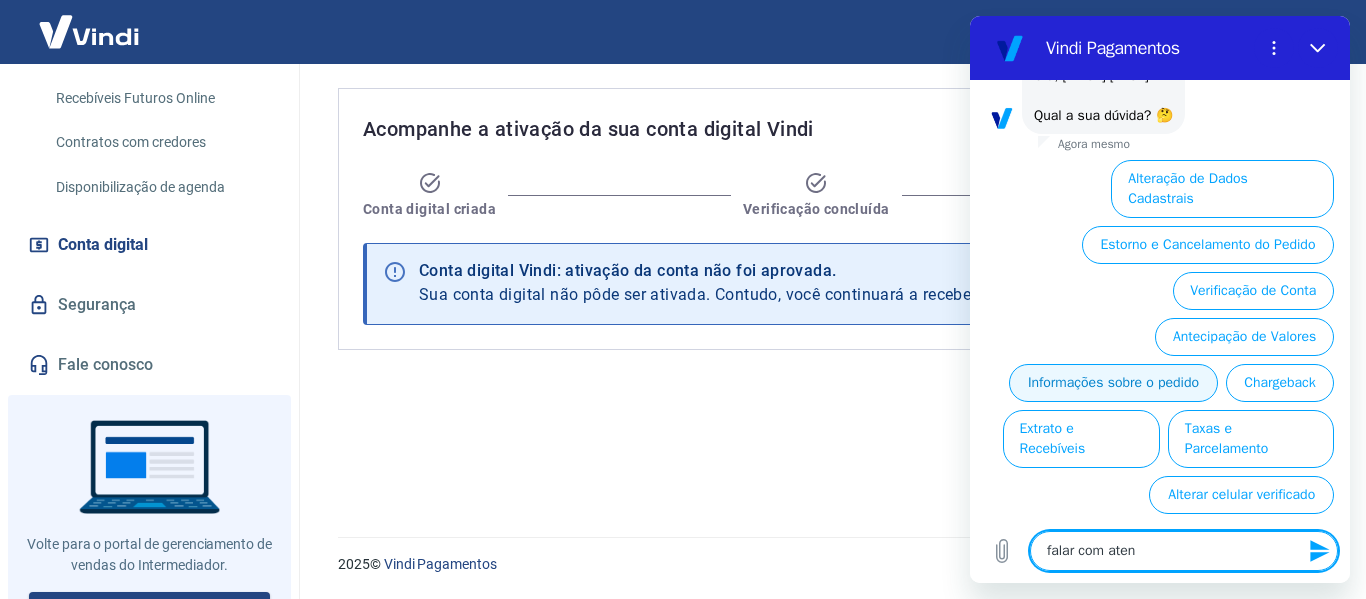 type on "falar com atend" 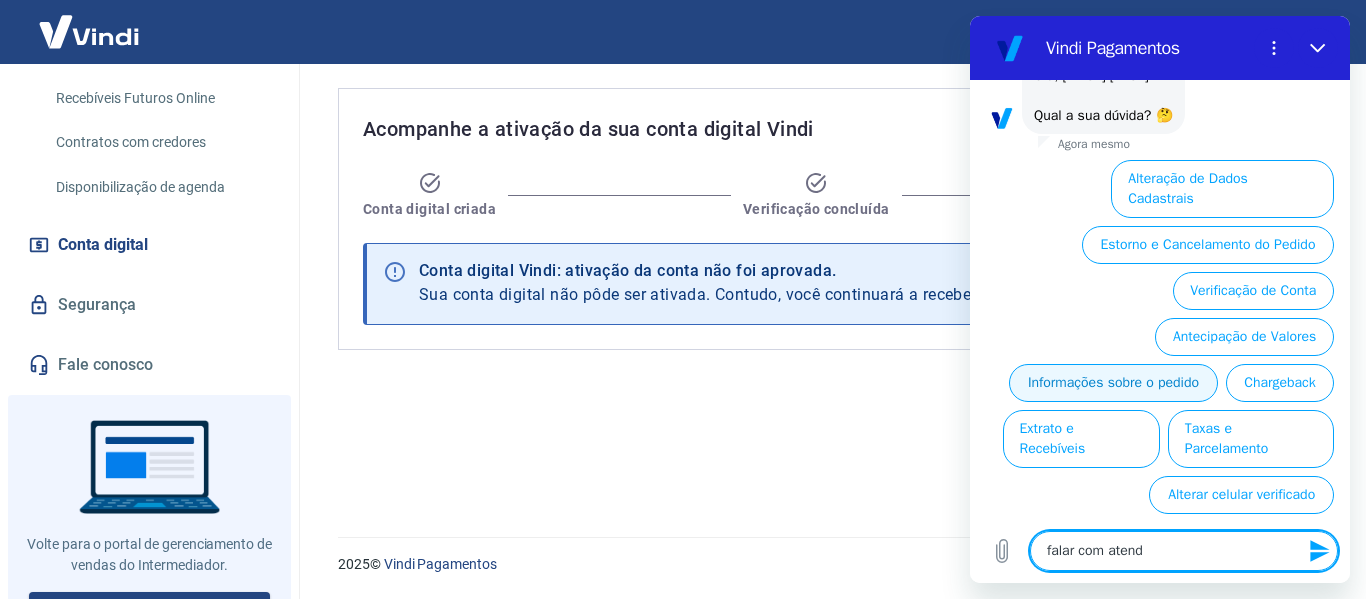 type on "falar com atende" 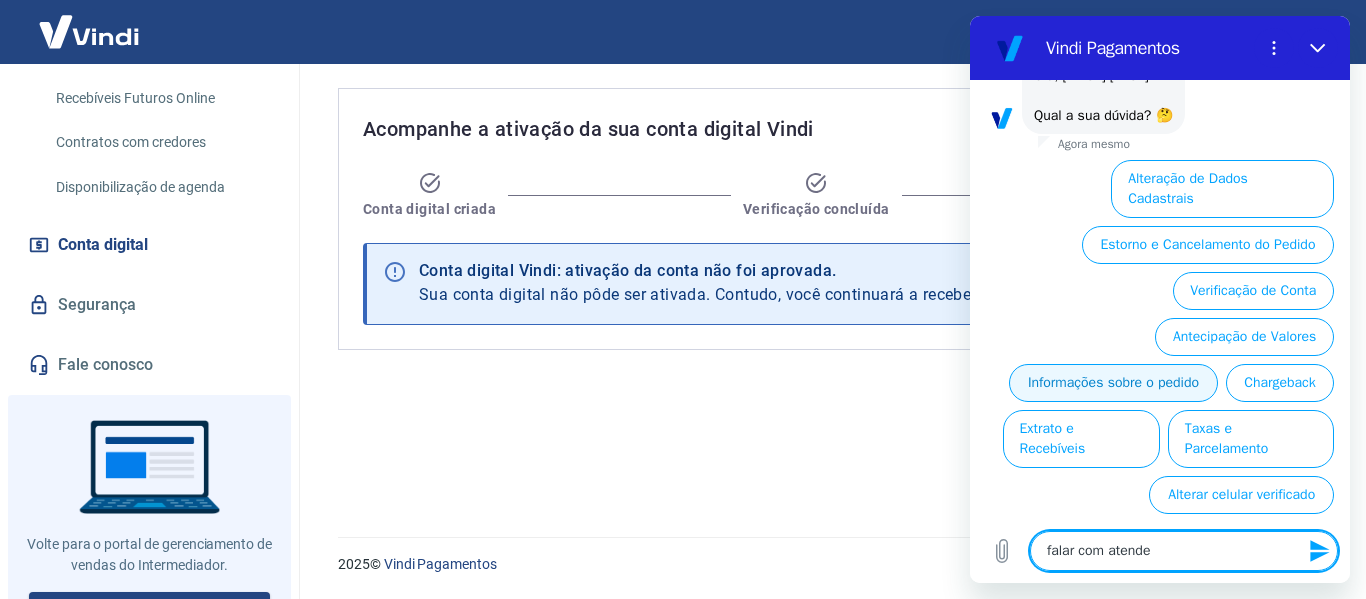 type on "falar com atenden" 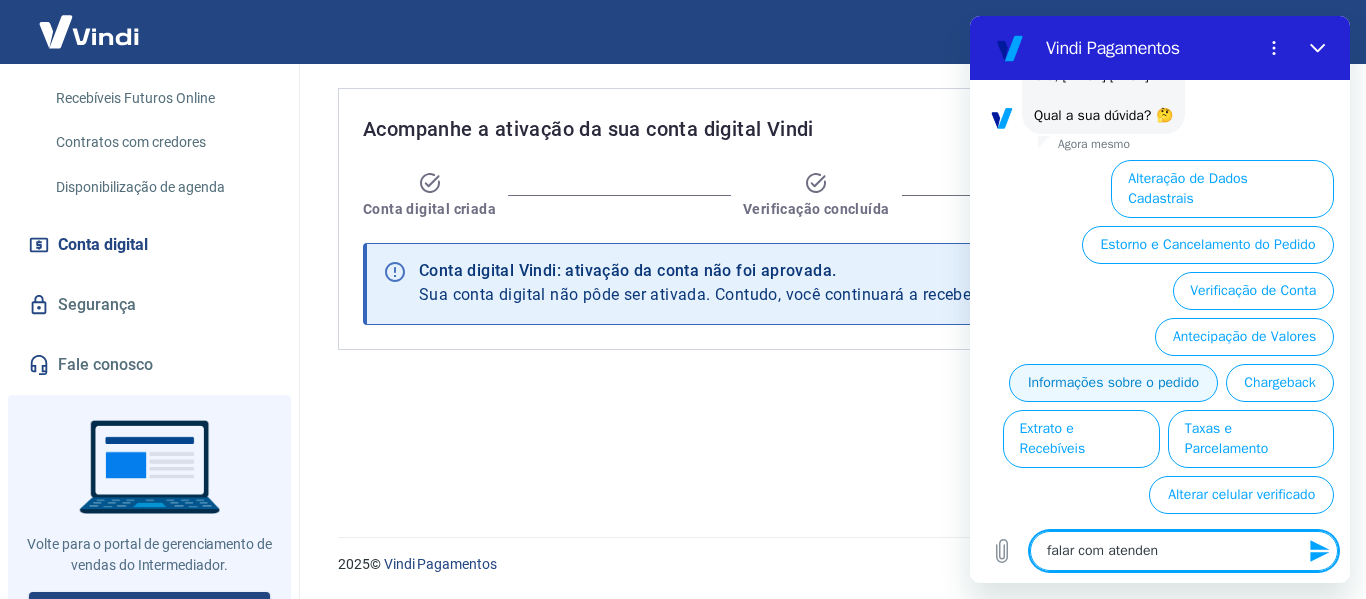 type on "falar com atendent" 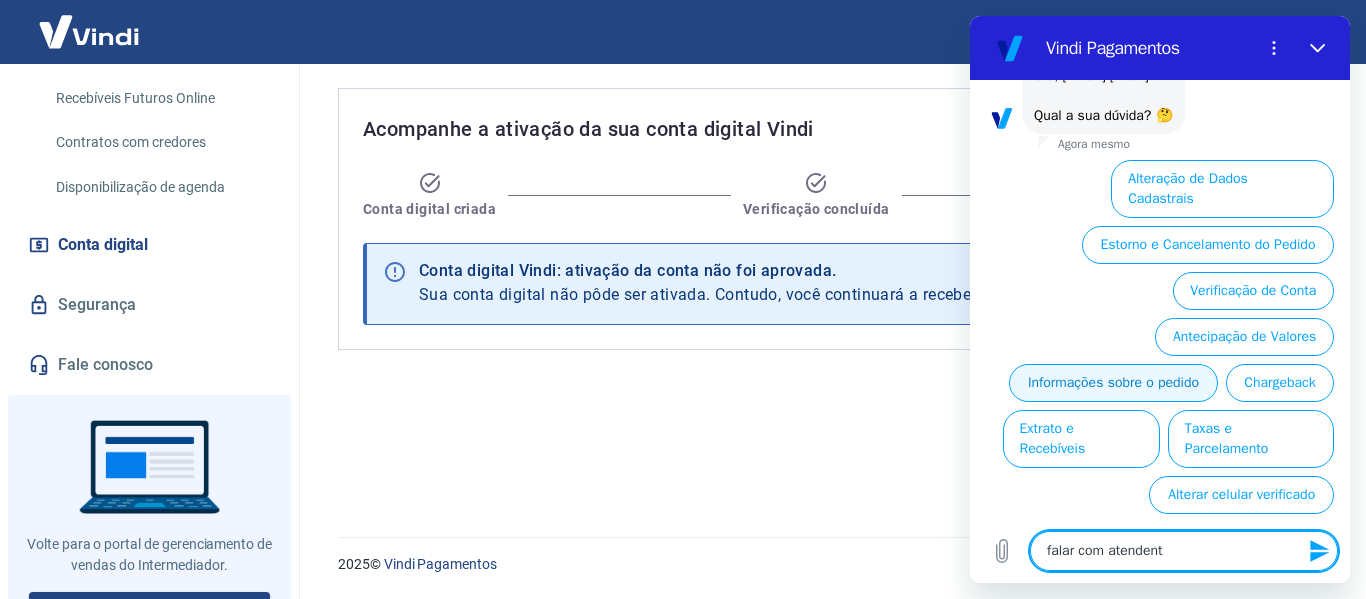 type on "falar com atendente" 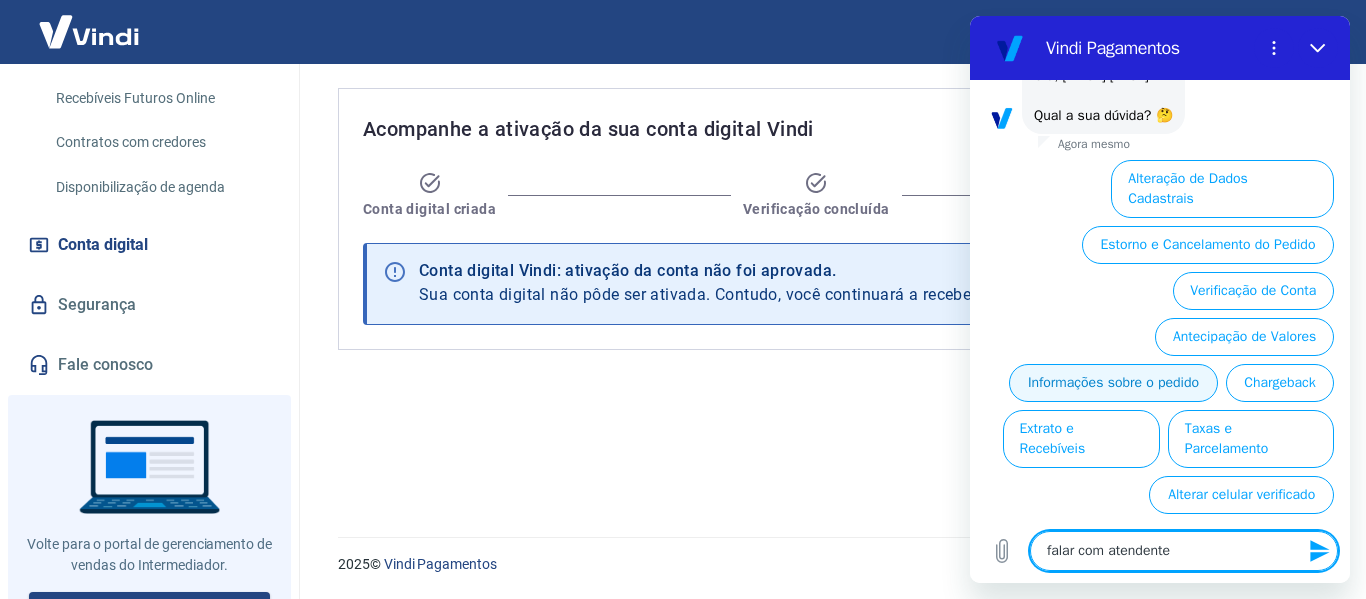 type 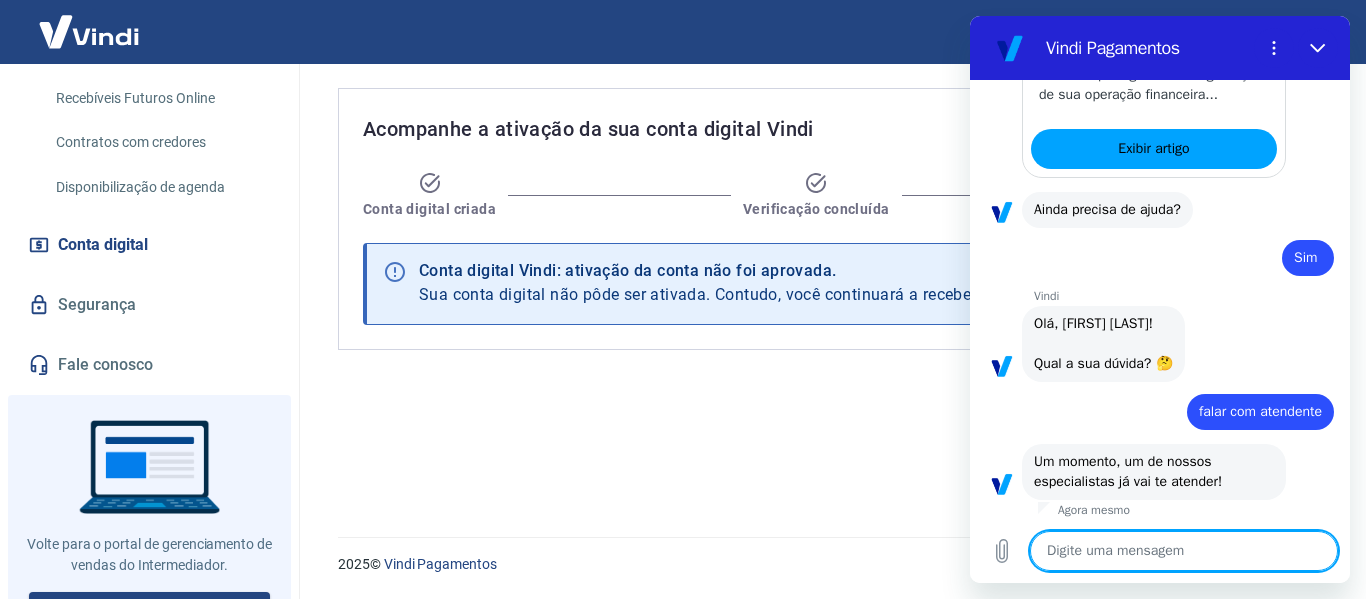 scroll, scrollTop: 1324, scrollLeft: 0, axis: vertical 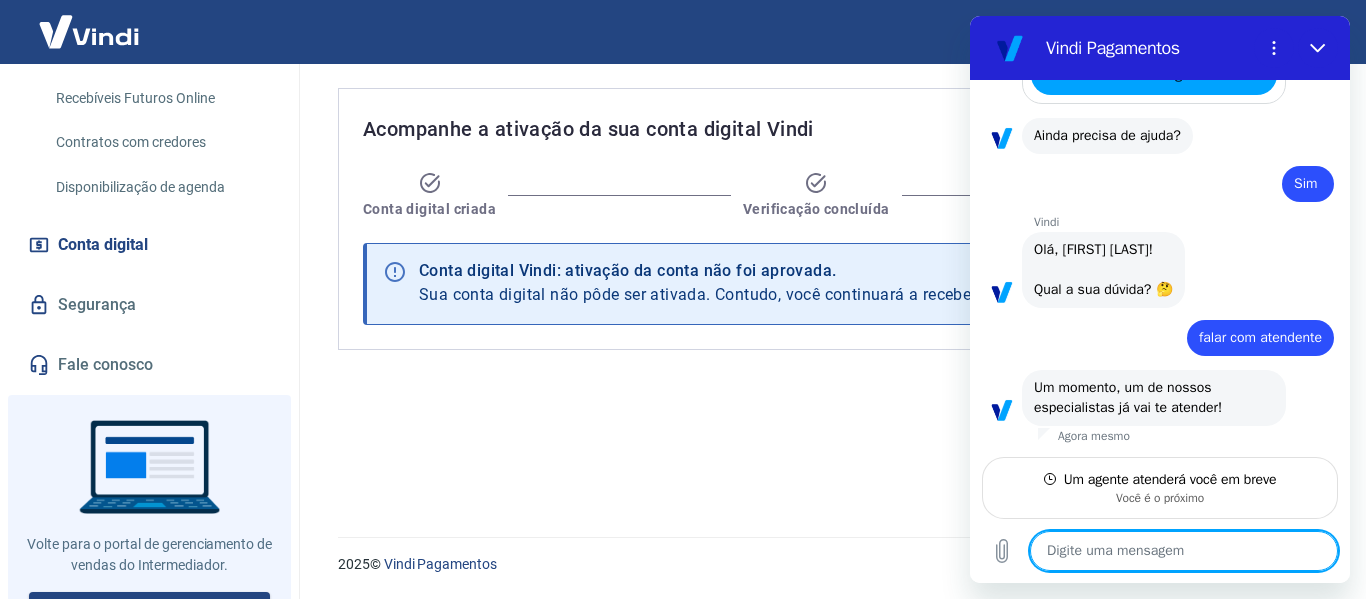 click at bounding box center (1184, 551) 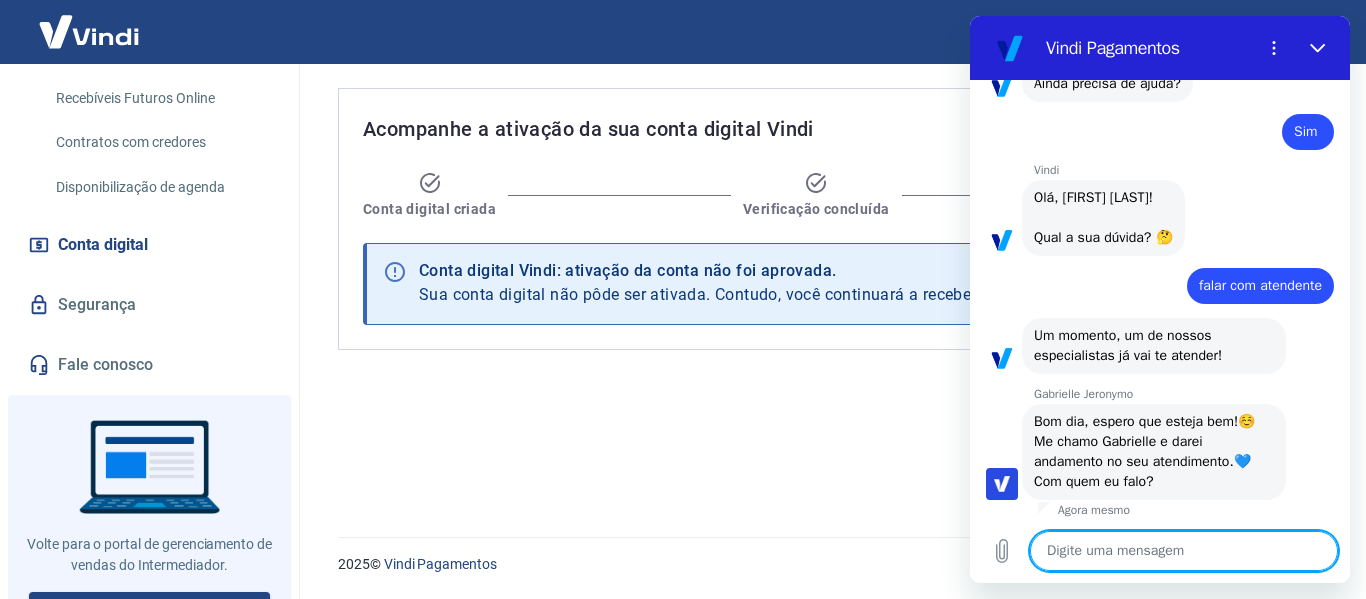 scroll, scrollTop: 1490, scrollLeft: 0, axis: vertical 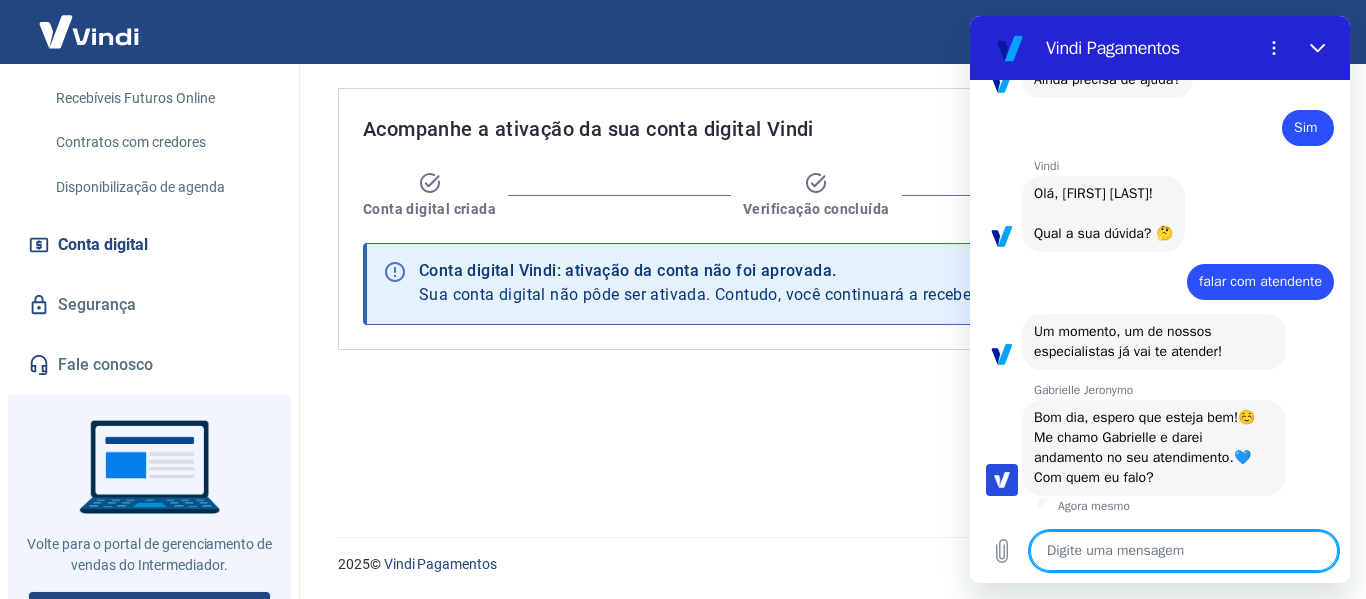 type on "B" 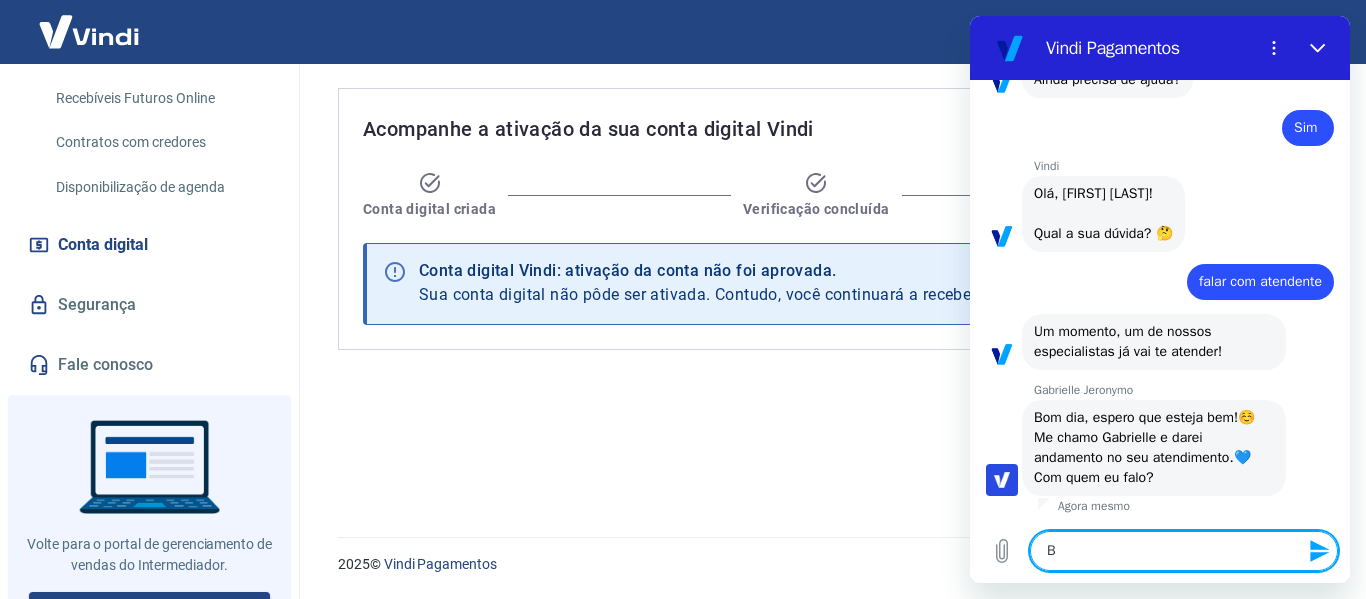 type on "Bo" 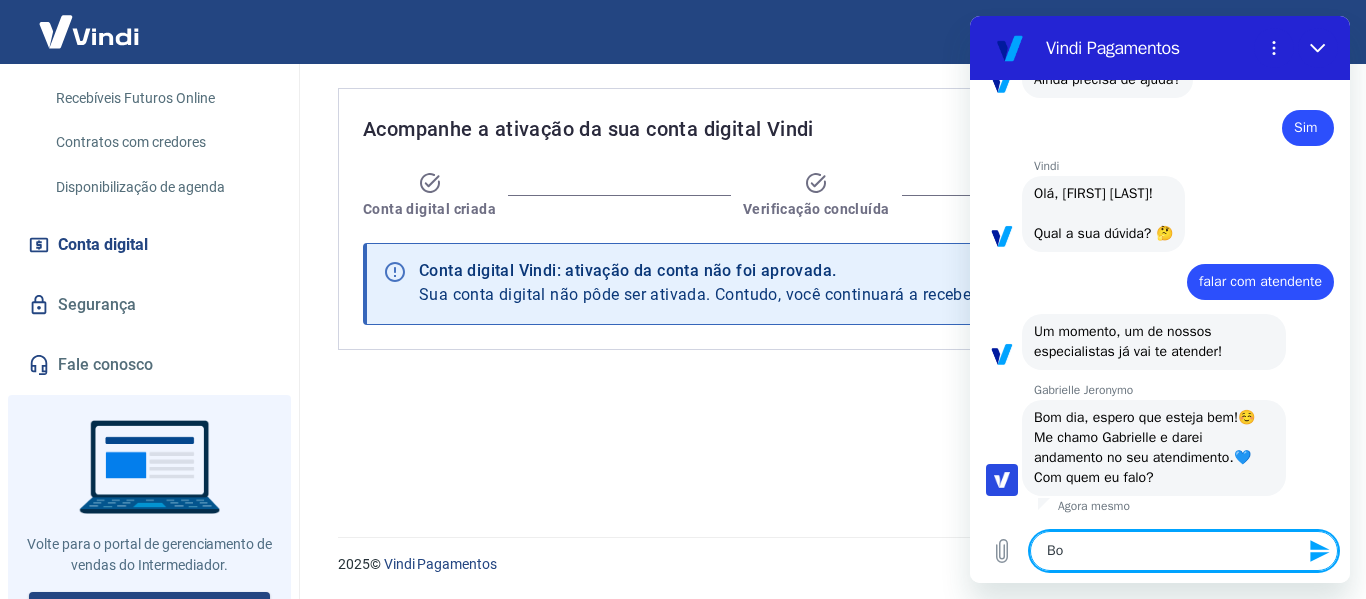 type on "Bom" 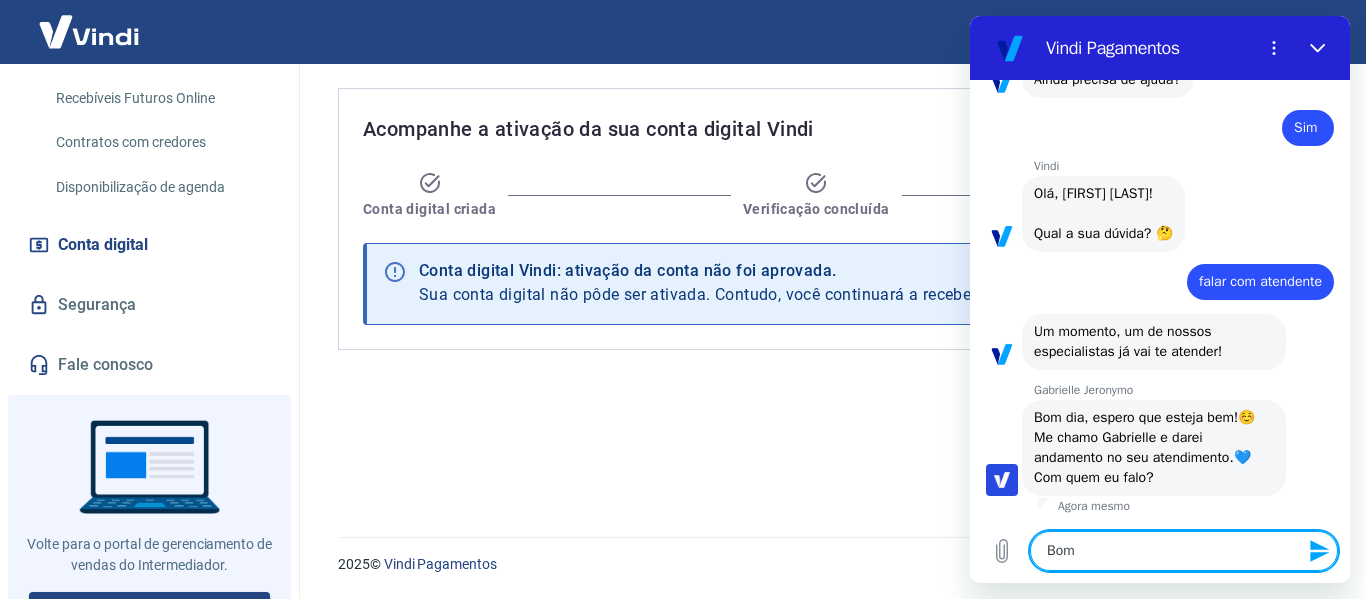 type on "Bom" 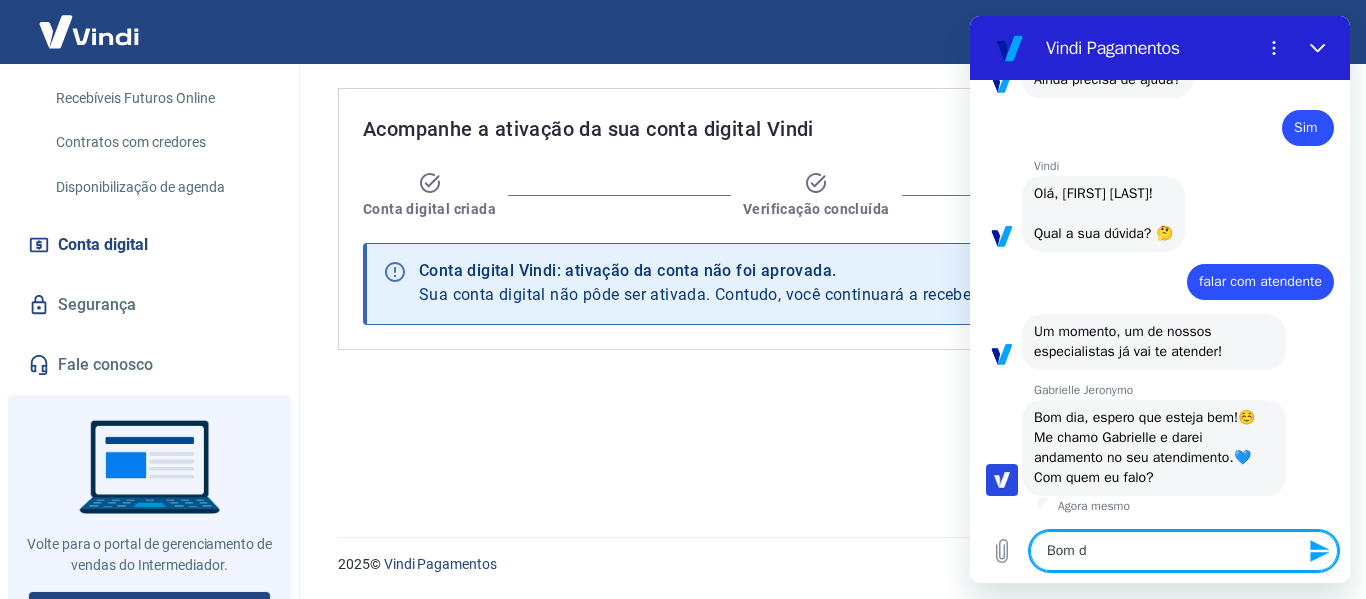 type on "Bom di" 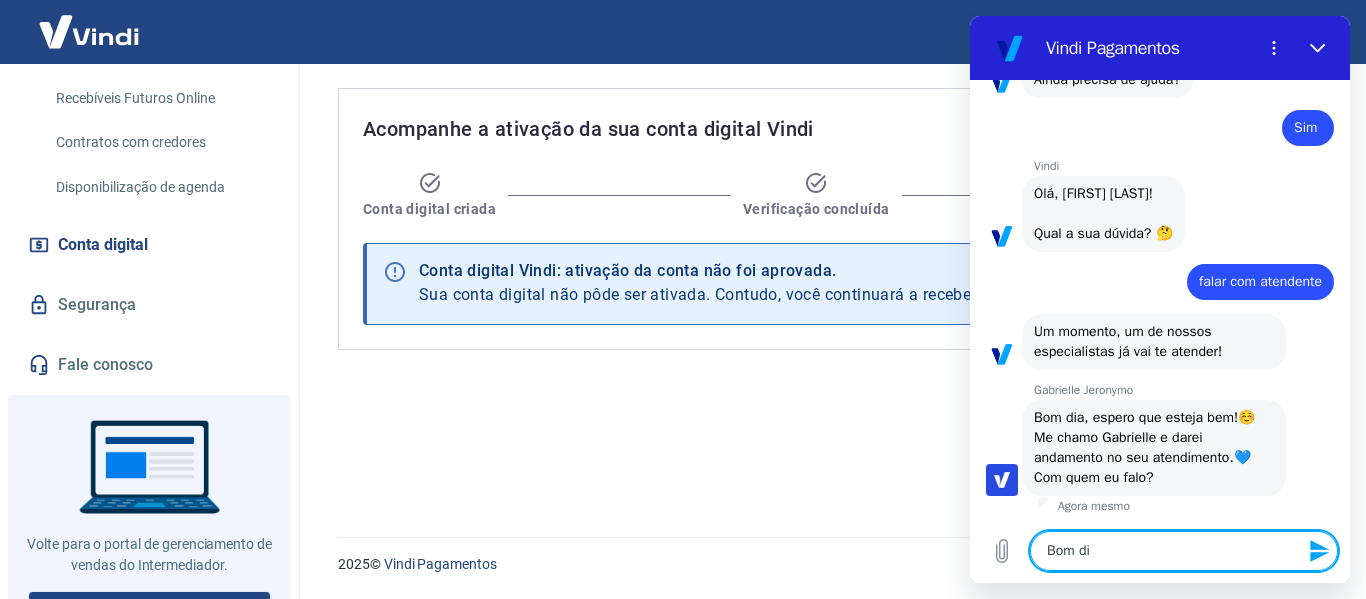 type on "Bom dia" 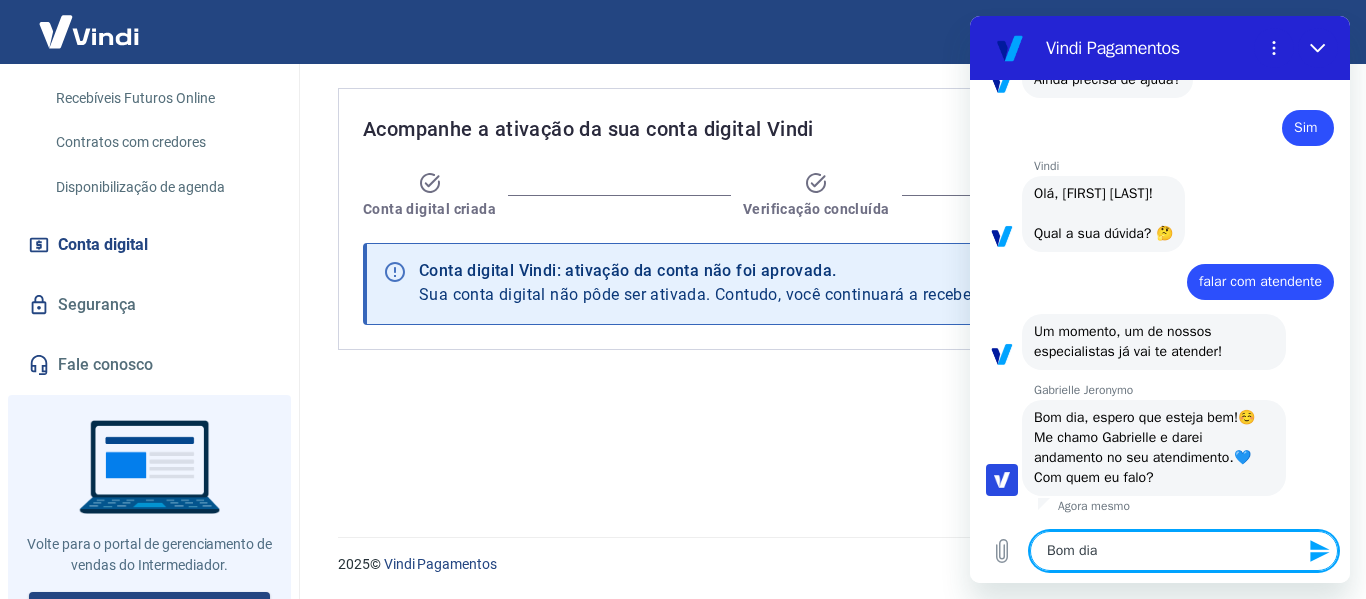 type on "Bom dia," 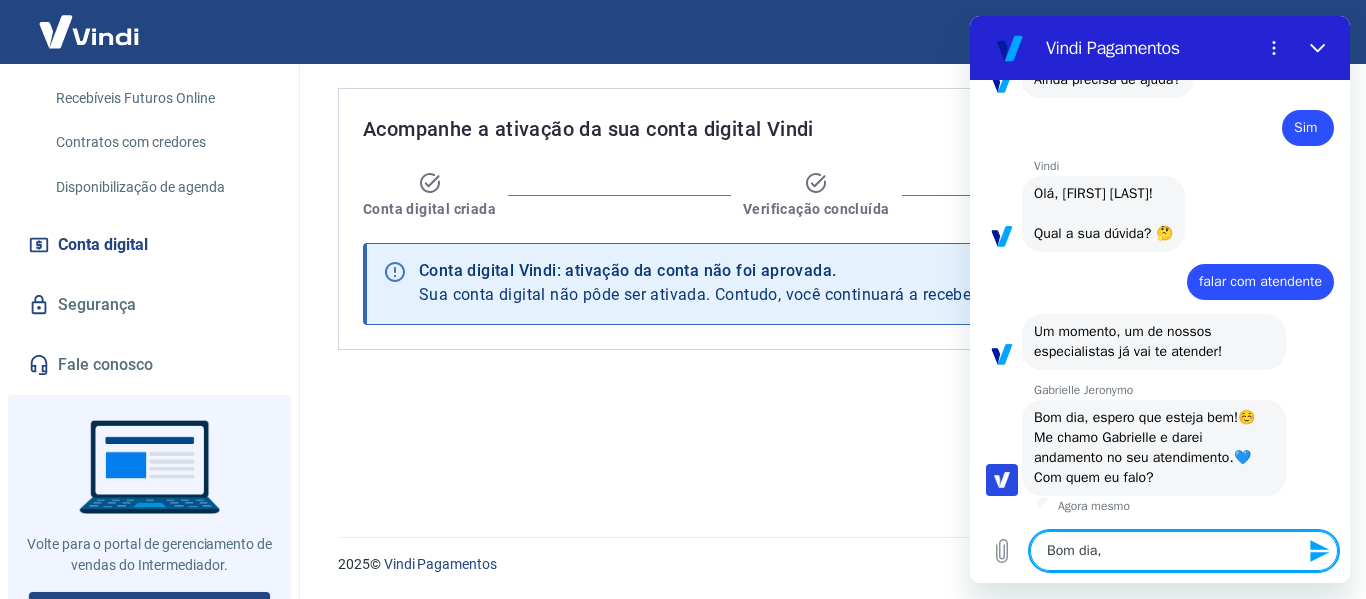type on "Bom dia," 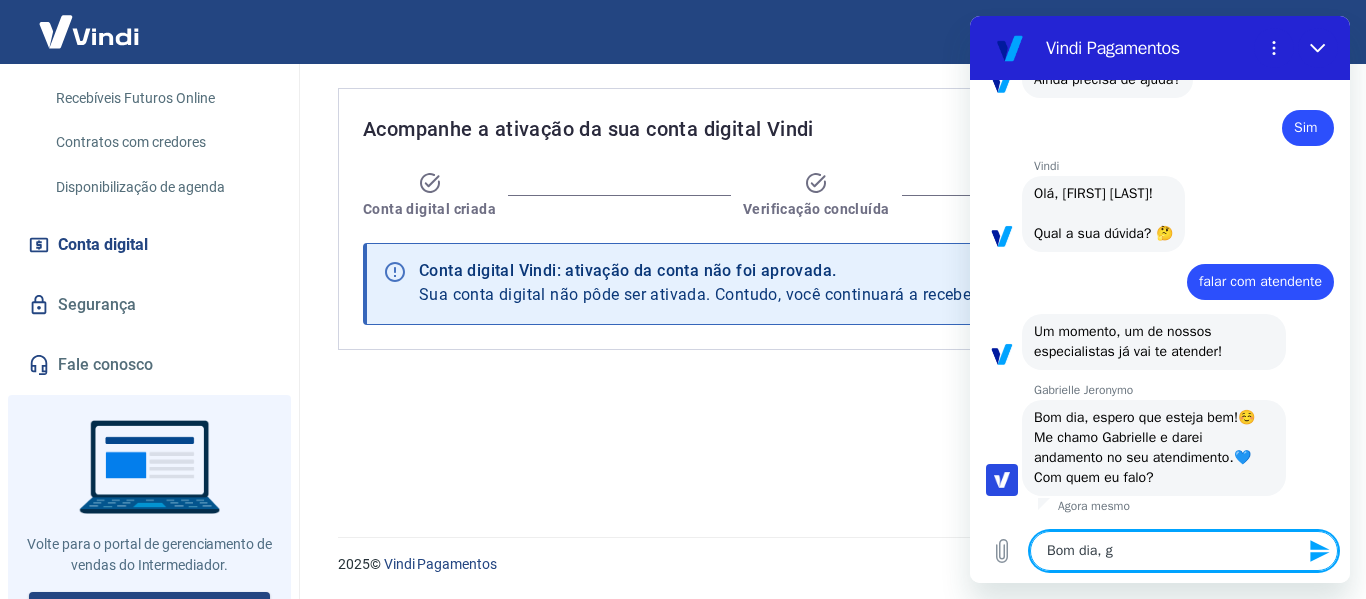 type on "Bom dia, go" 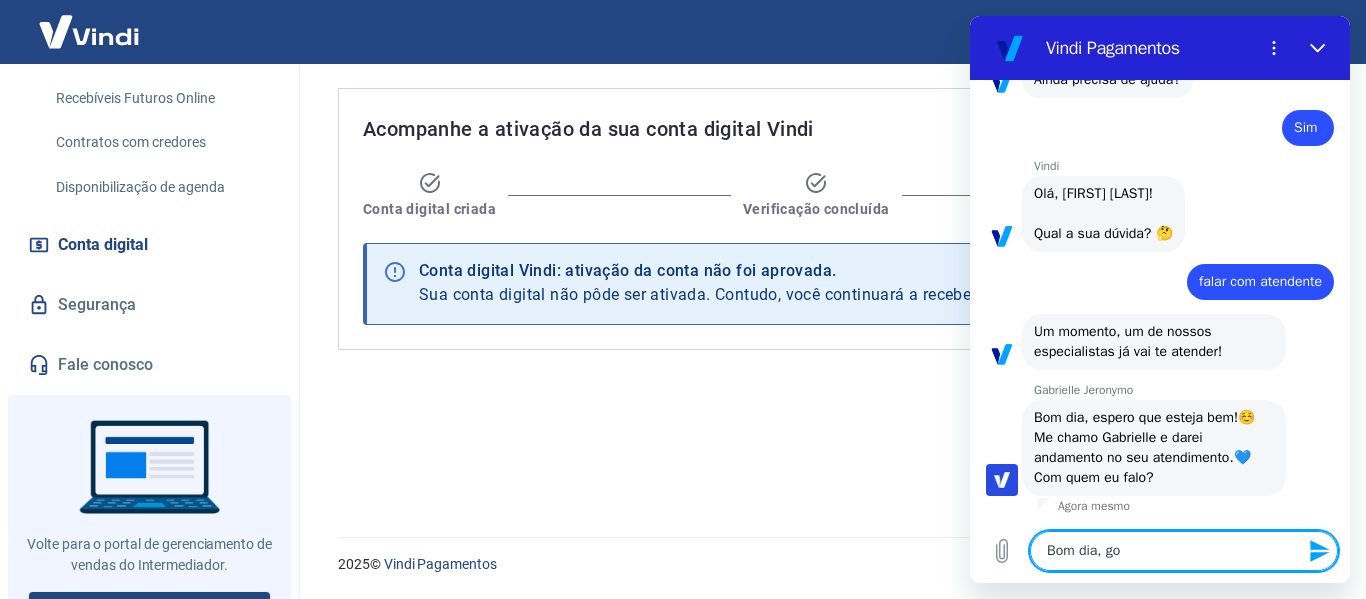 type on "Bom dia, gos" 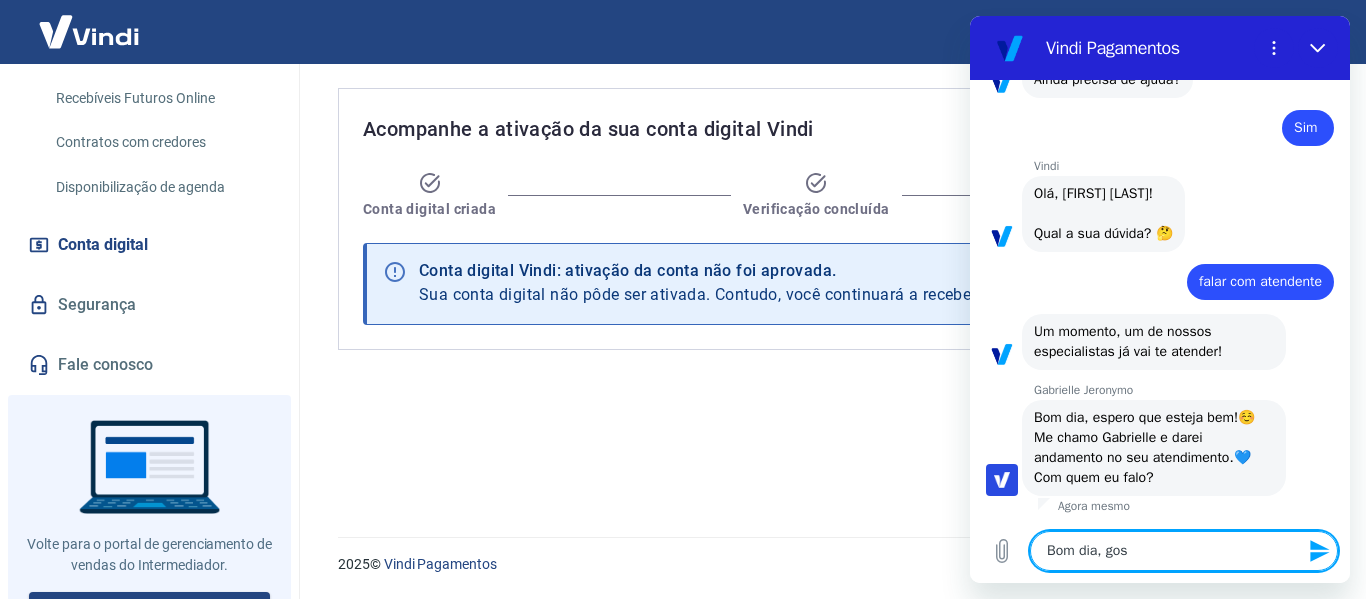 type on "Bom dia, gost" 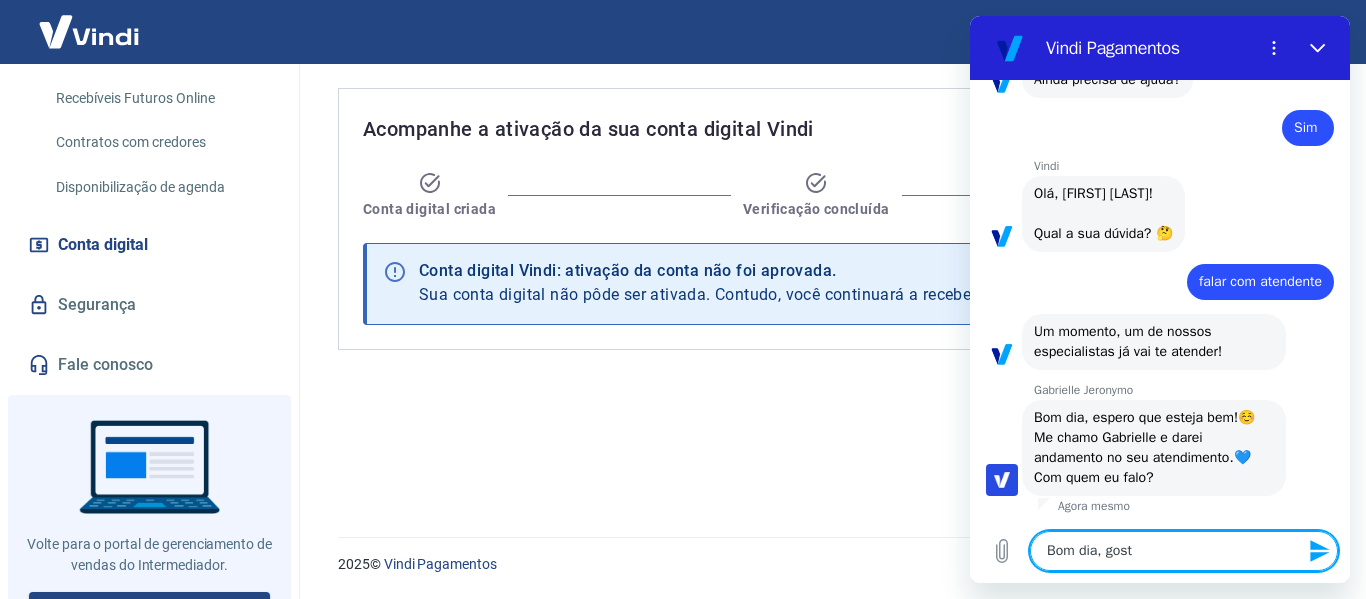 type on "Bom dia, gosta" 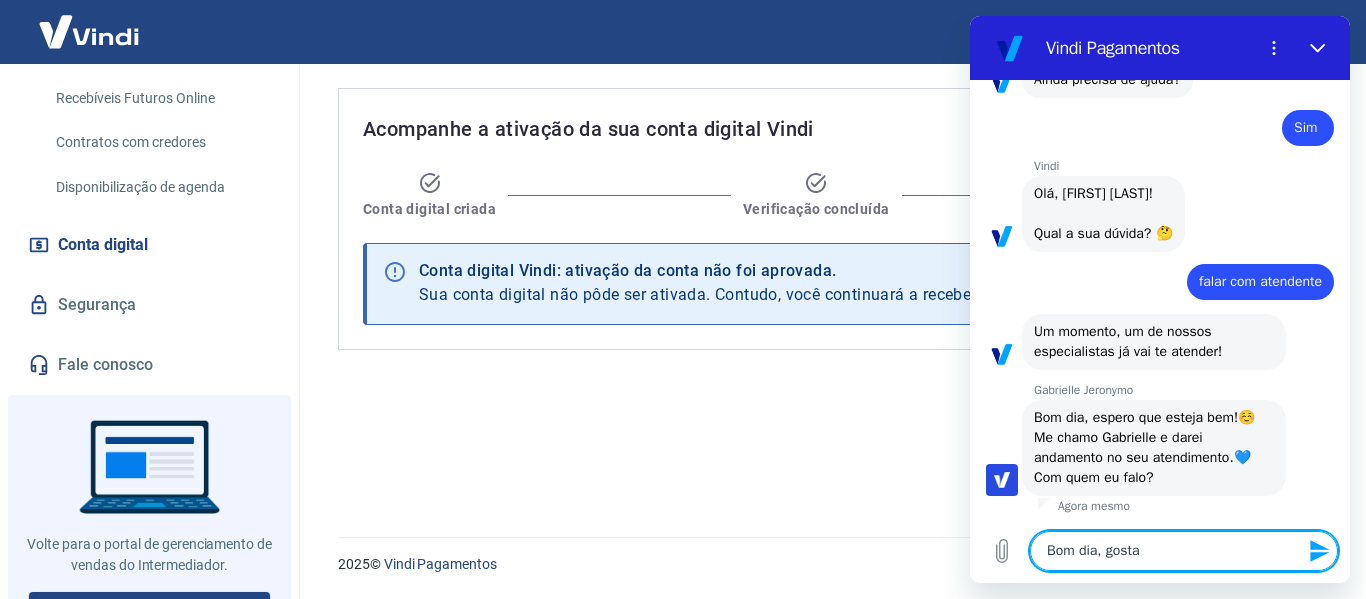 type on "Bom dia, gostar" 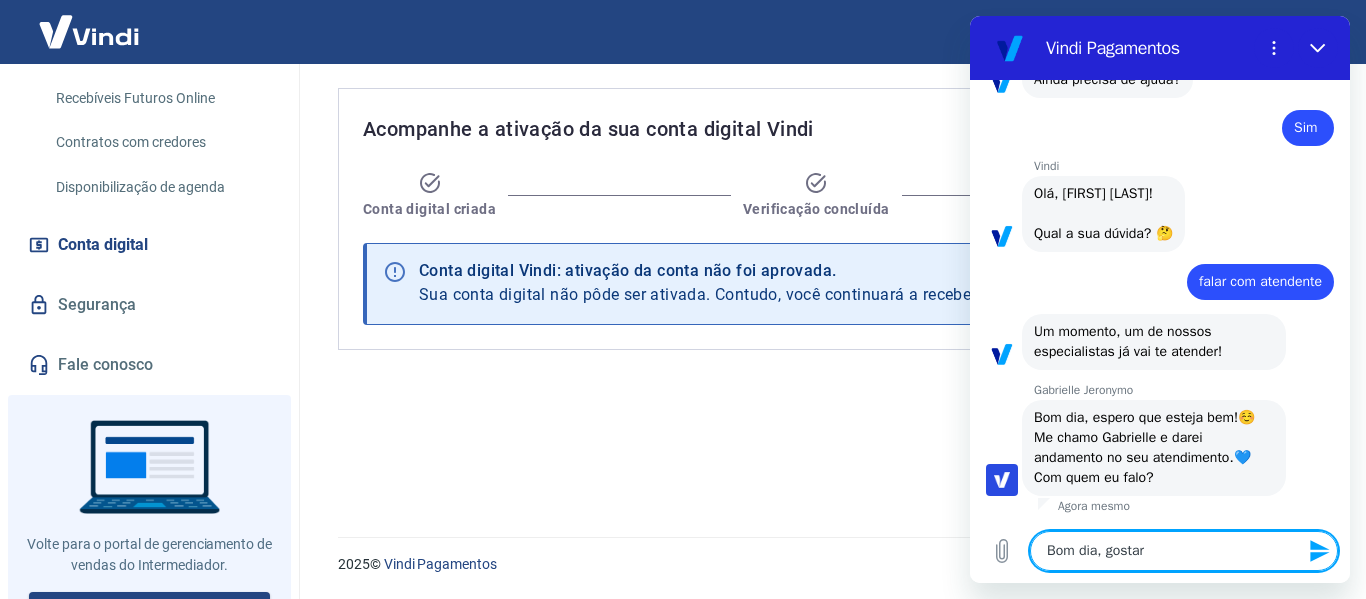 type on "Bom dia, gostari" 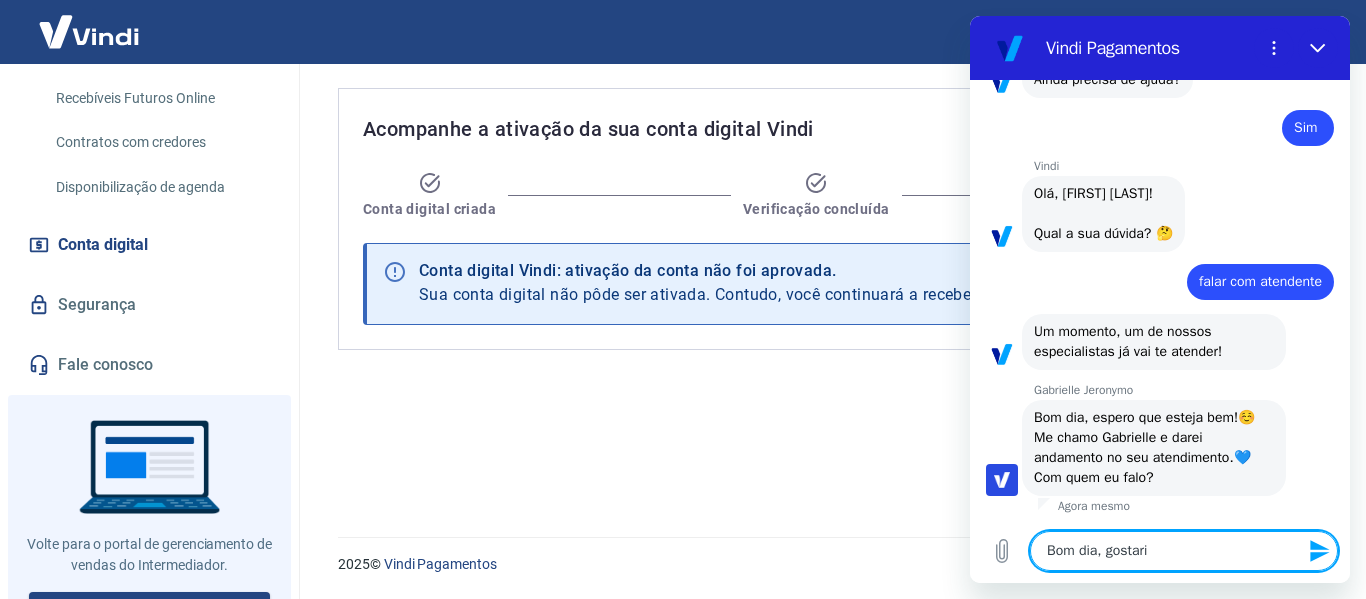 type on "Bom dia, gostaria" 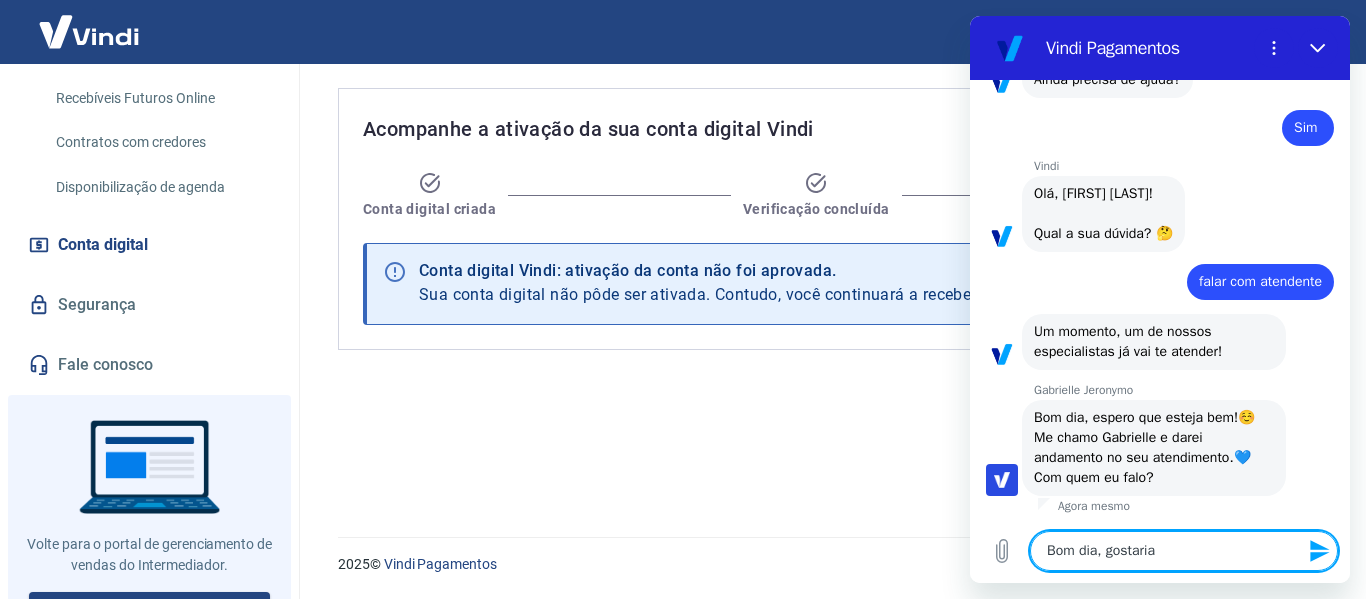 type on "Bom dia, gostaria" 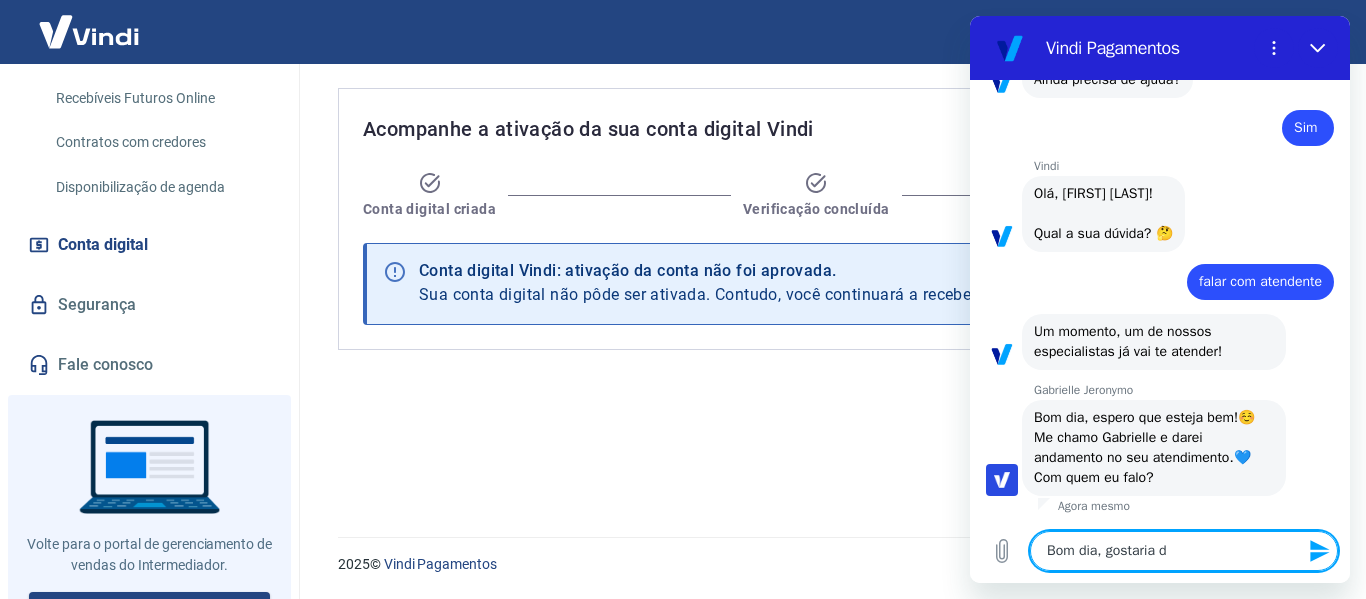 type on "Bom dia, gostaria de" 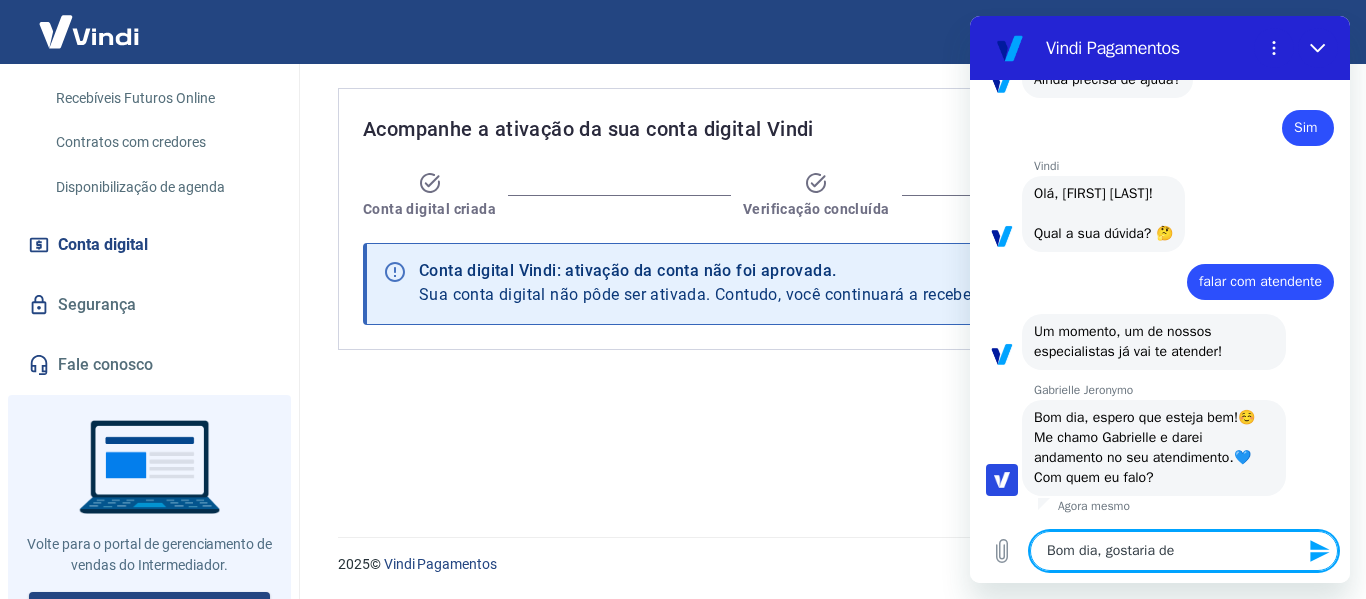 type on "Bom dia, gostaria de" 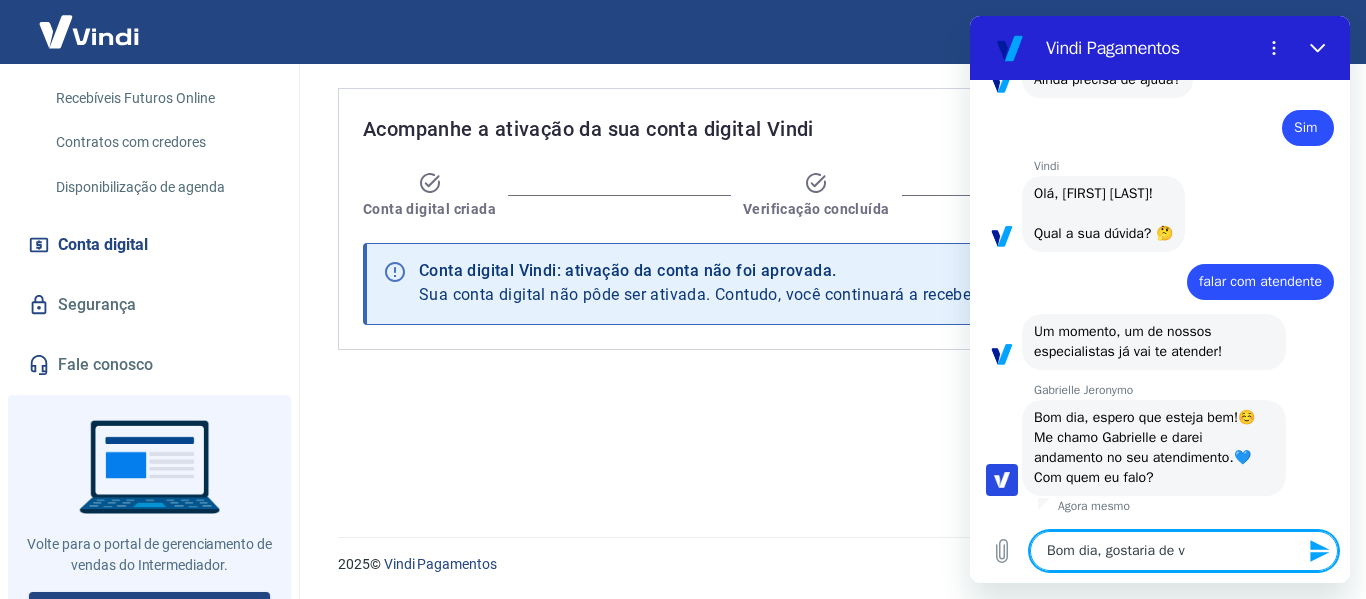 type on "Bom dia, gostaria de ve" 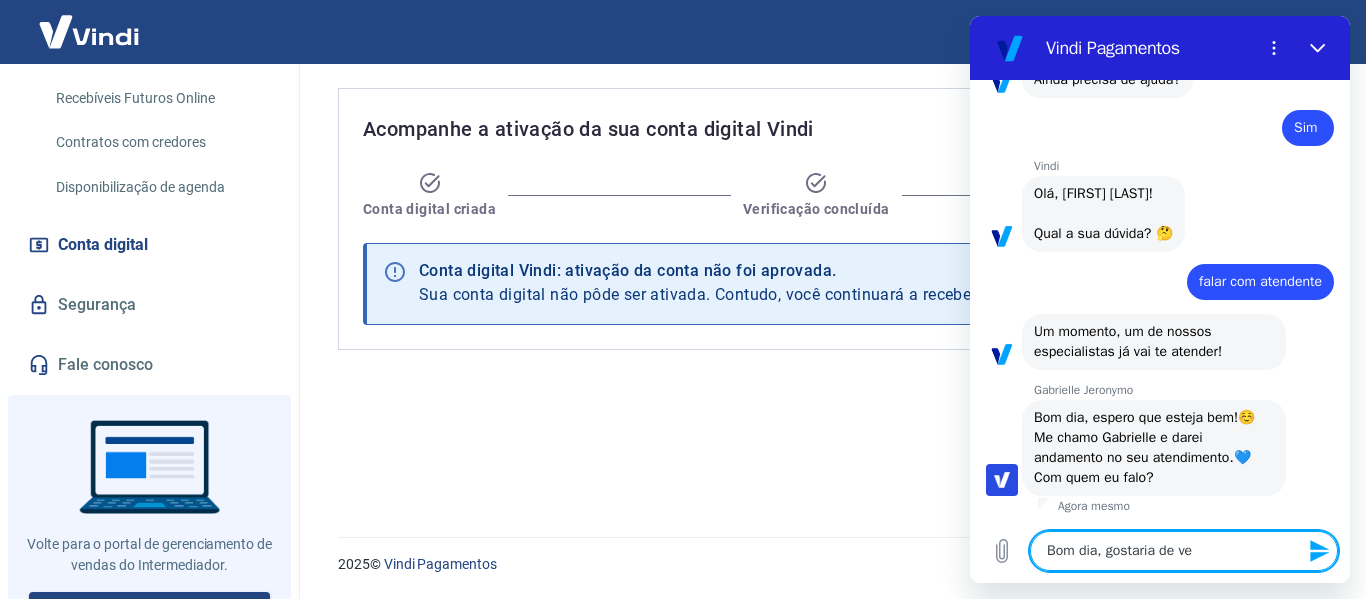 type on "Bom dia, gostaria de ver" 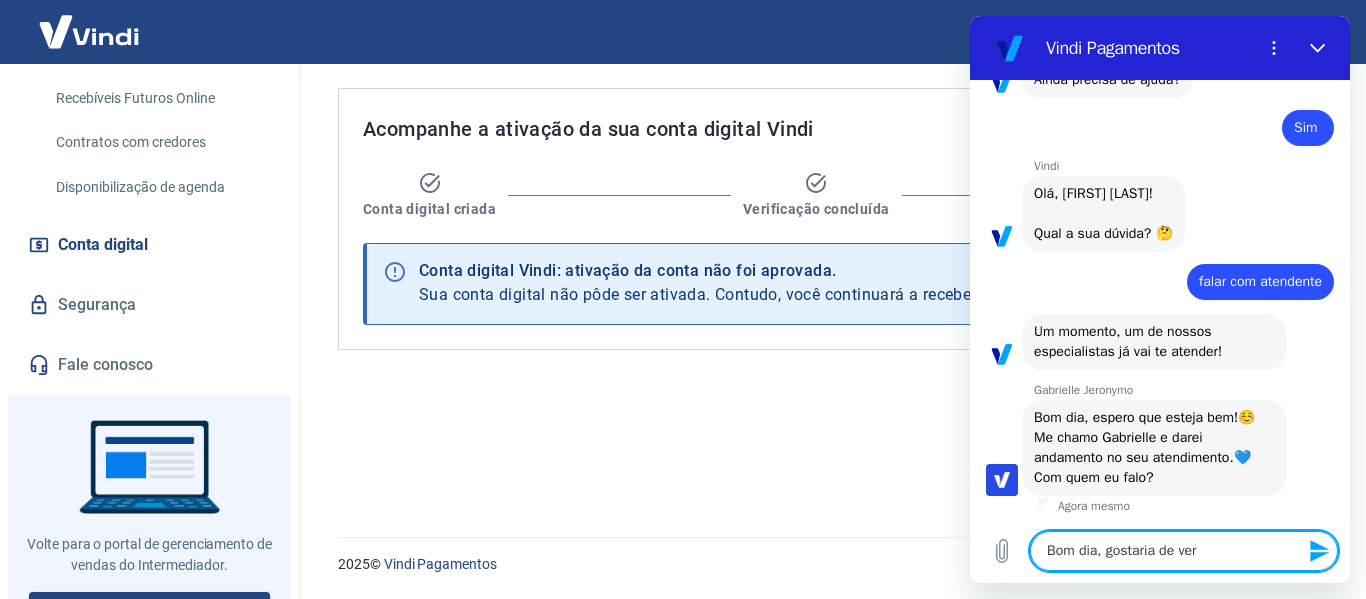 type on "Bom dia, gostaria de veri" 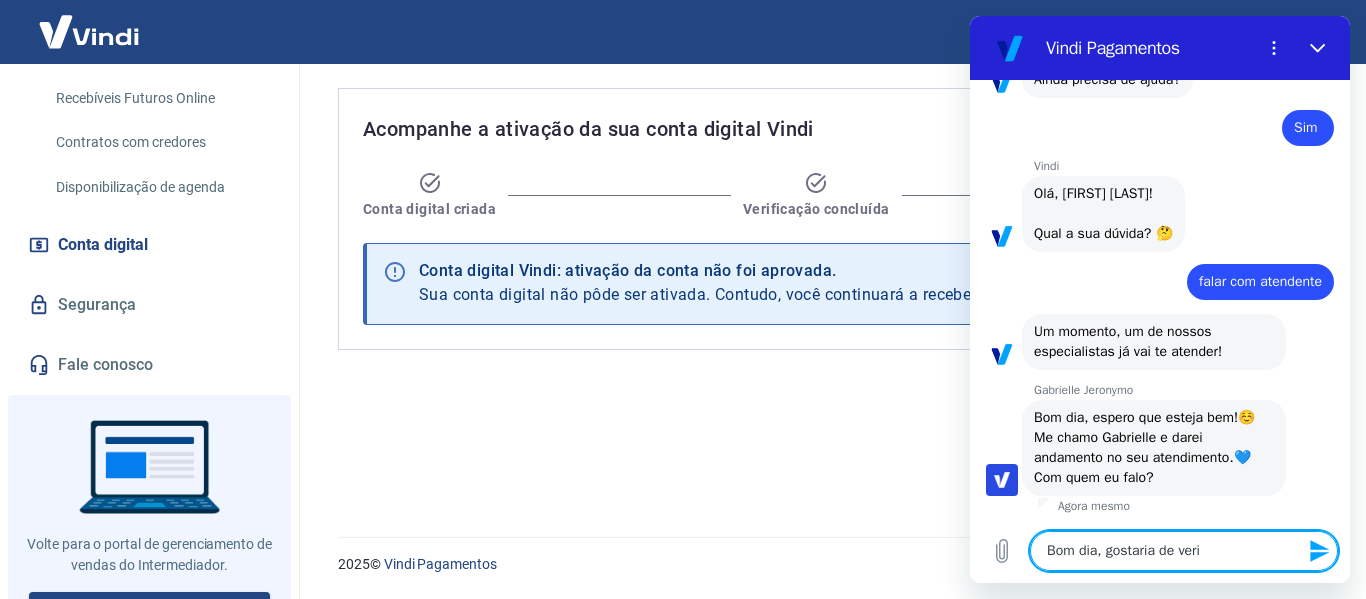 type on "Bom dia, gostaria de verif" 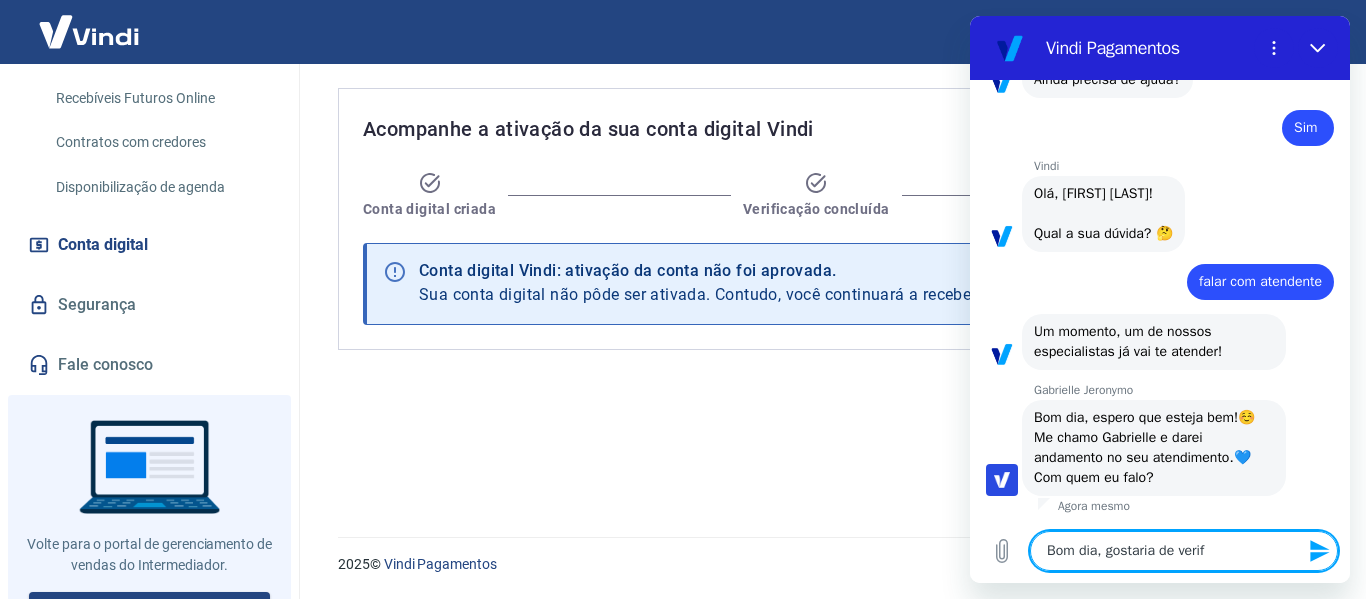 type on "Bom dia, gostaria de verifi" 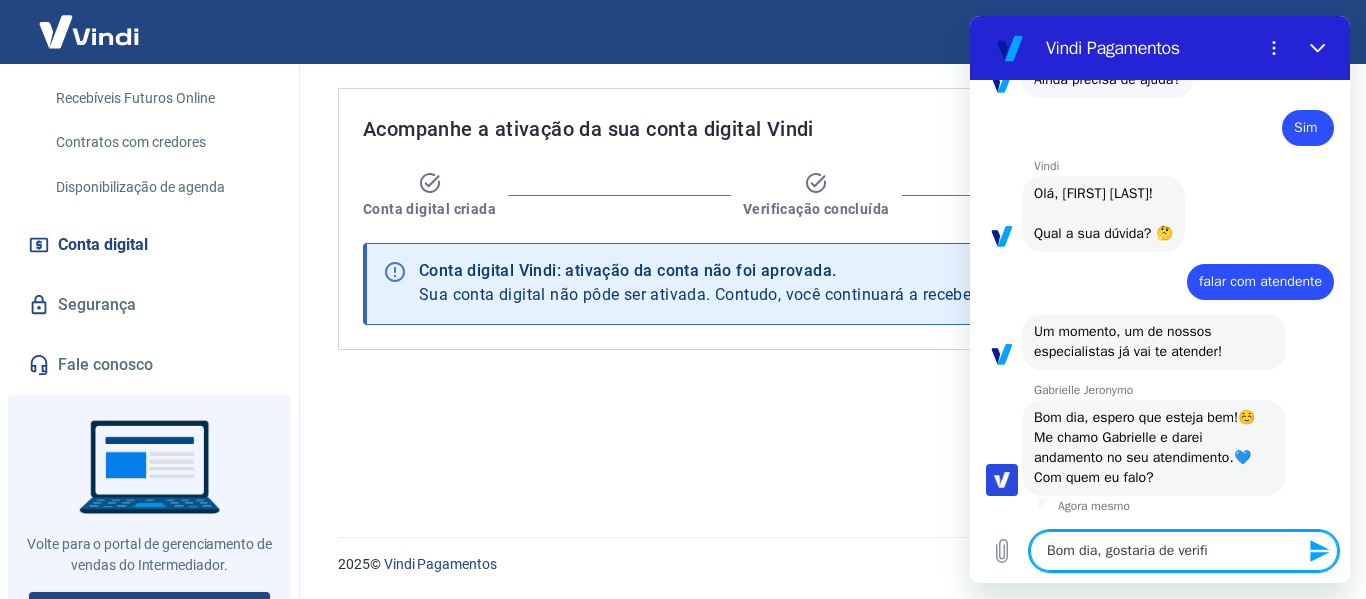 type on "Bom dia, gostaria de verific" 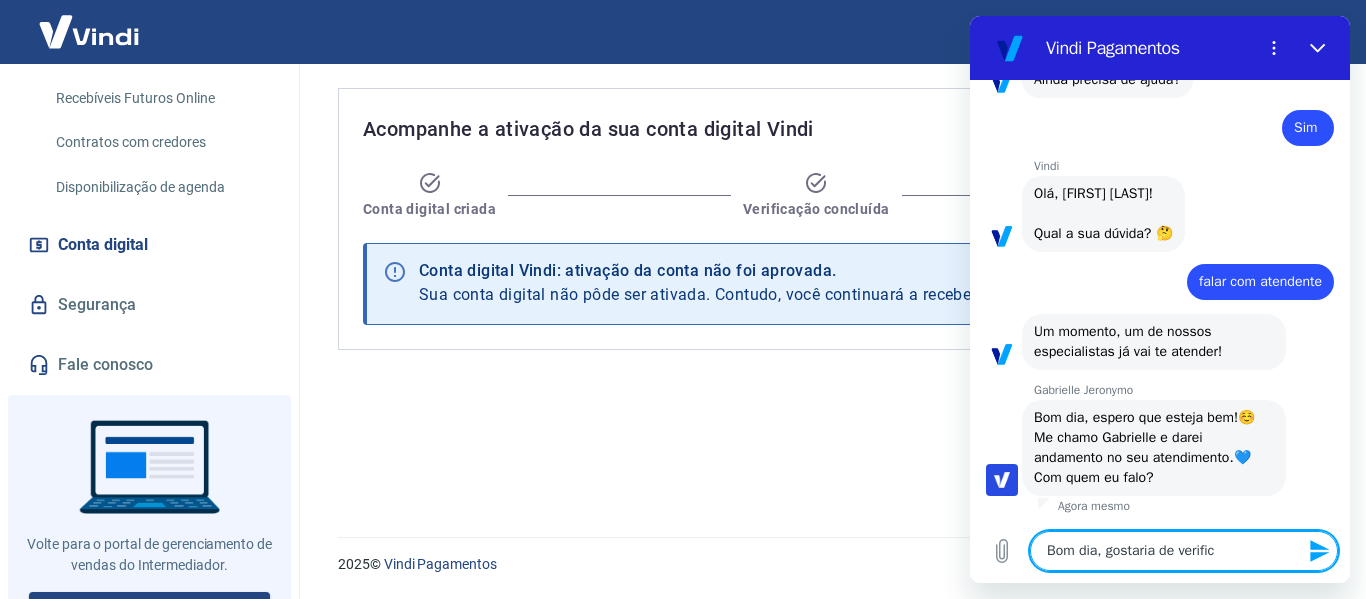 type on "x" 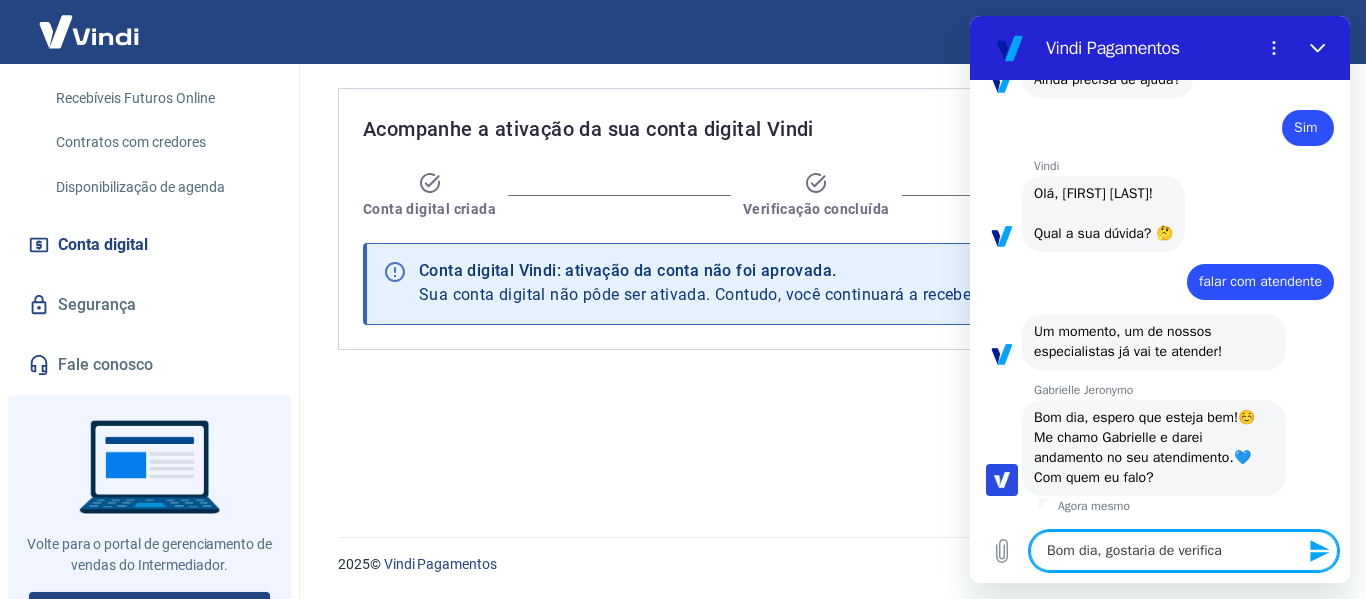 type on "Bom dia, gostaria de verificar" 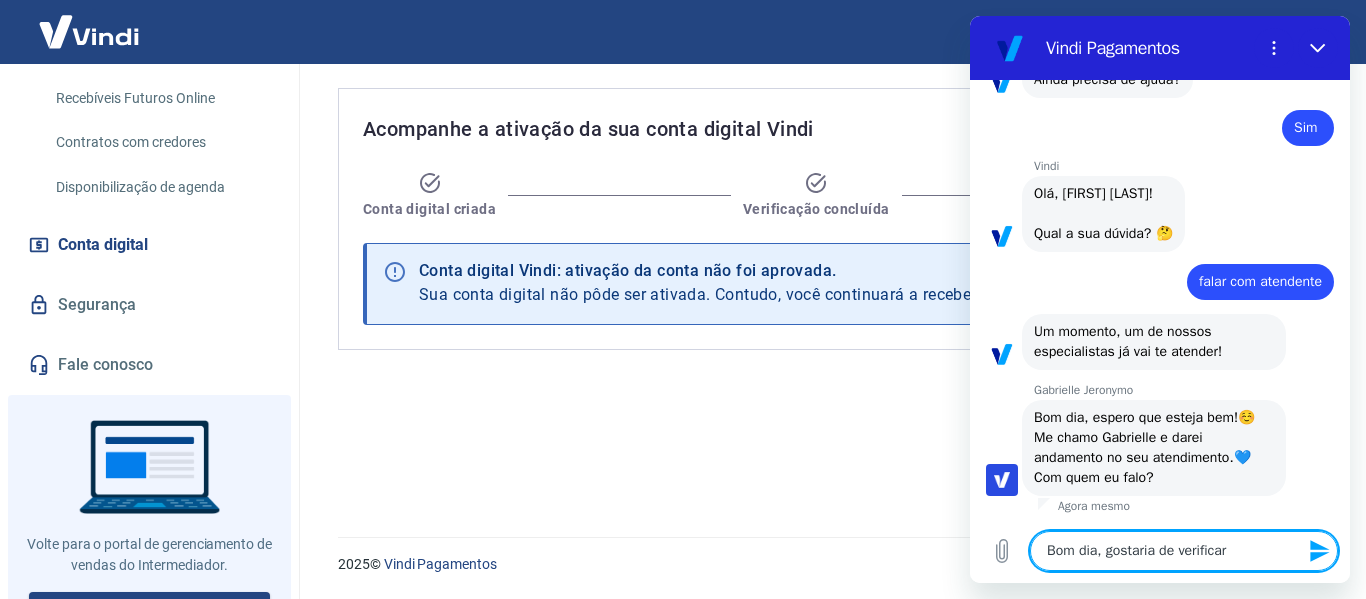 type on "Bom dia, gostaria de verificar" 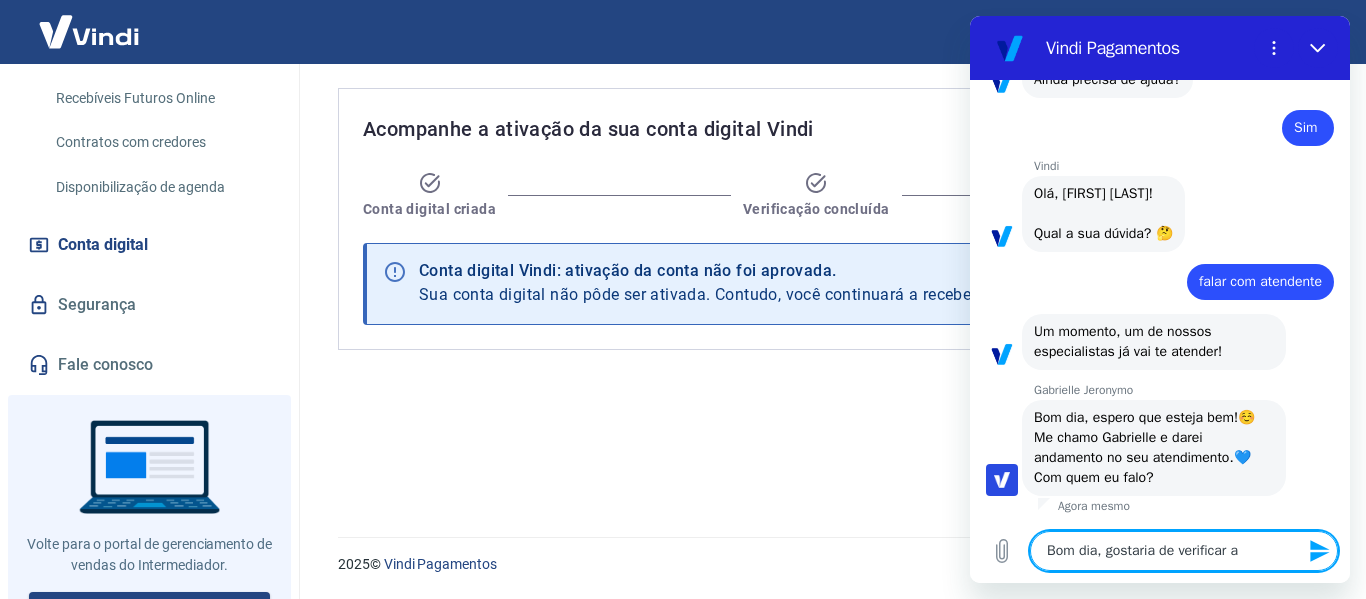 type on "Bom dia, gostaria de verificar a" 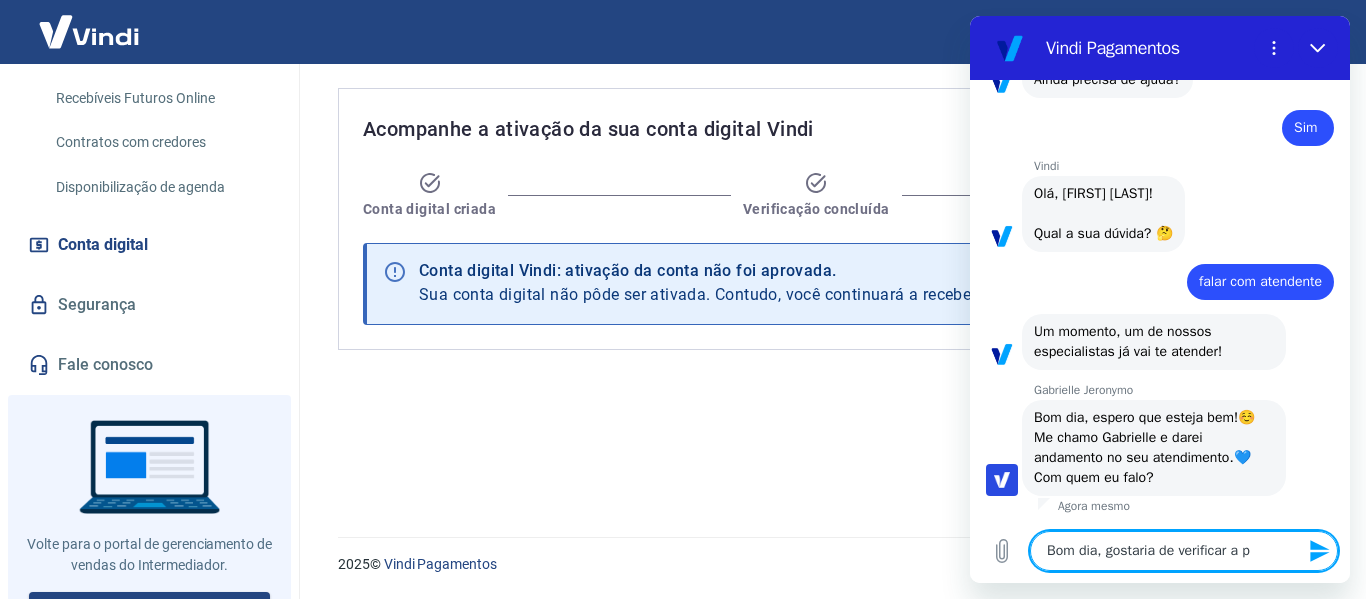 type on "Bom dia, gostaria de verificar a po" 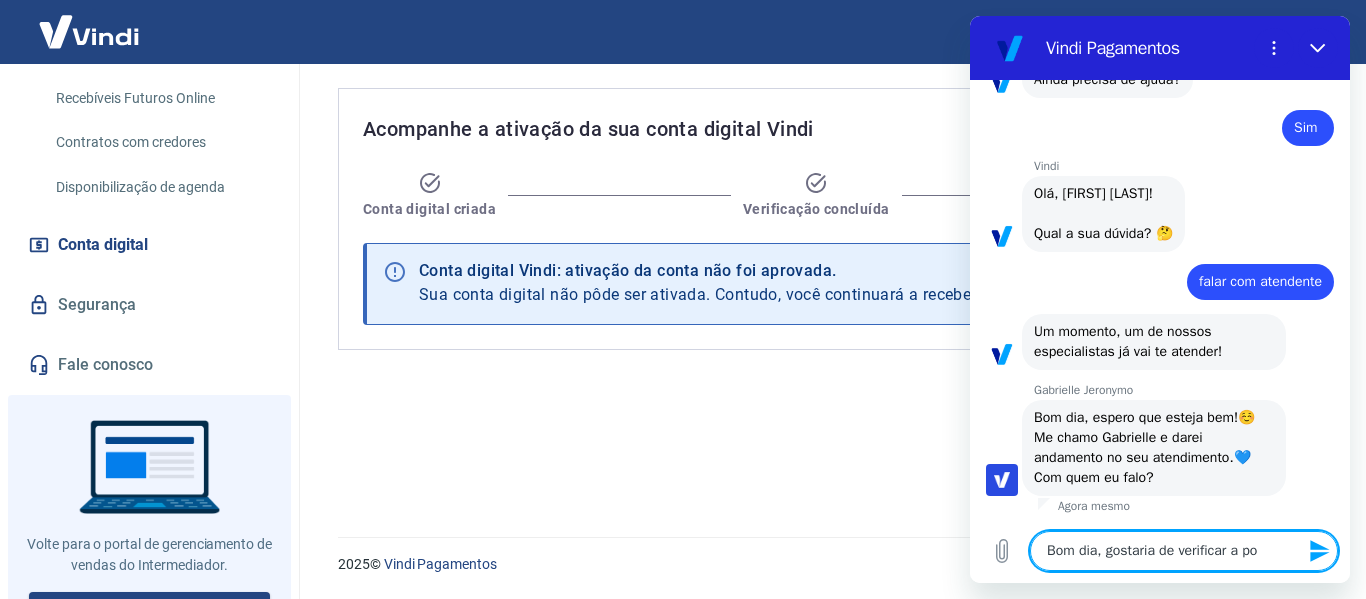 type on "x" 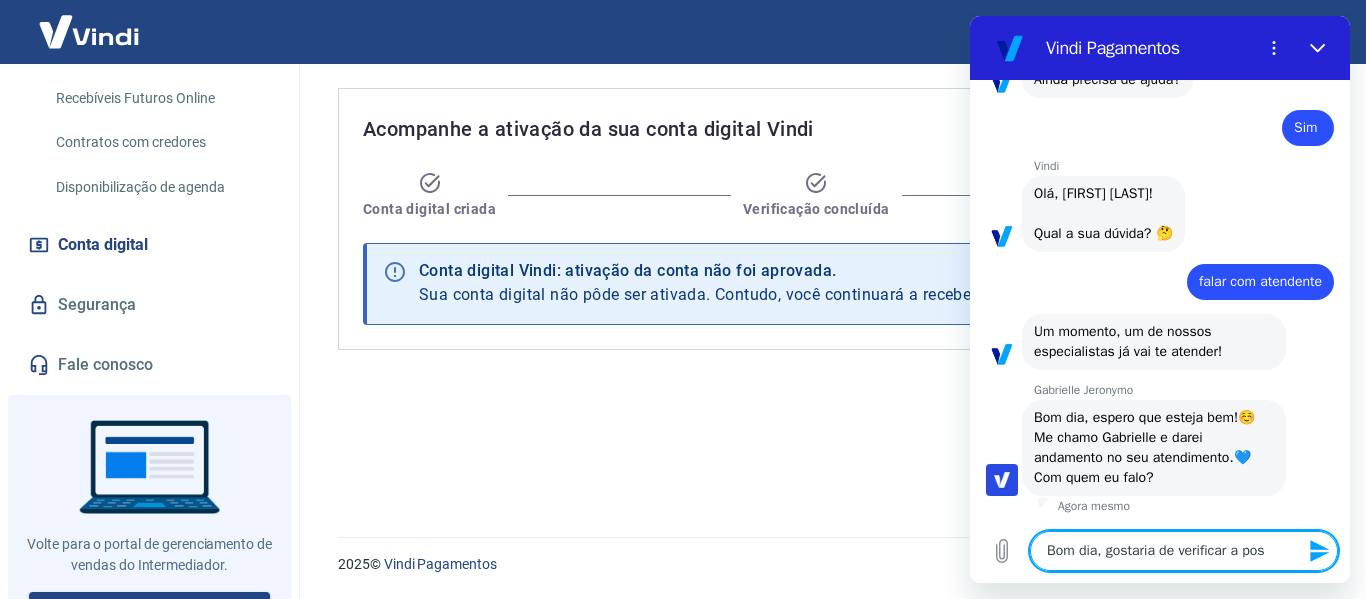 type on "Bom dia, gostaria de verificar a poss" 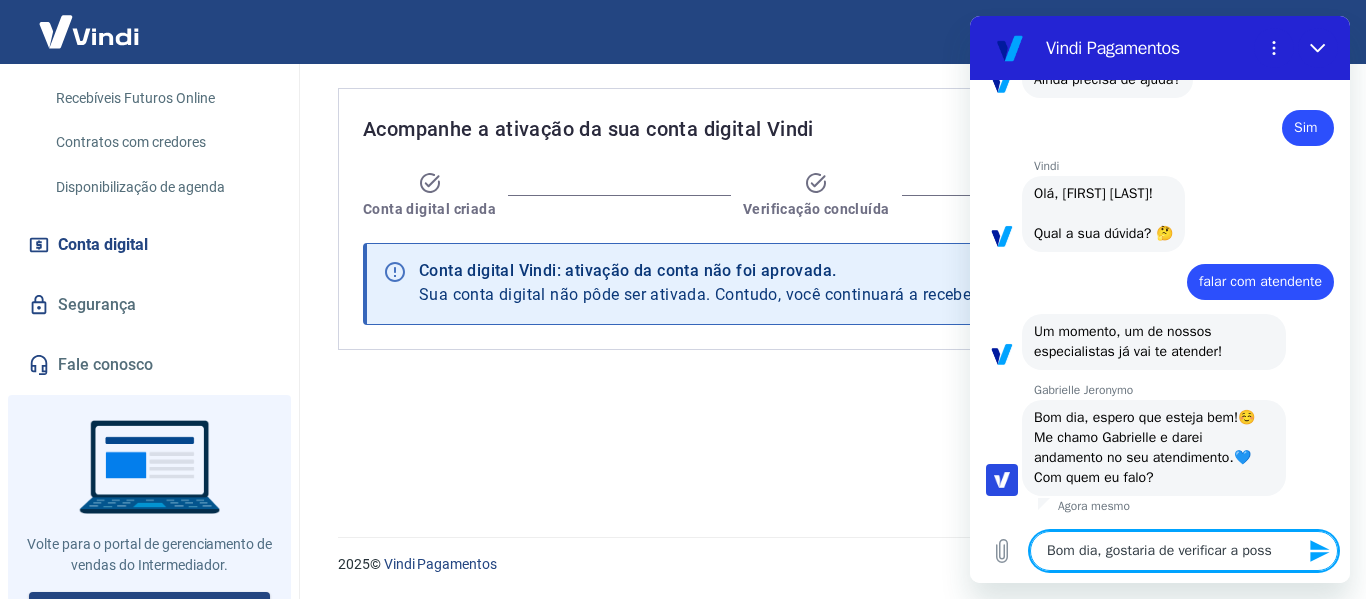 type on "Bom dia, gostaria de verificar a possi" 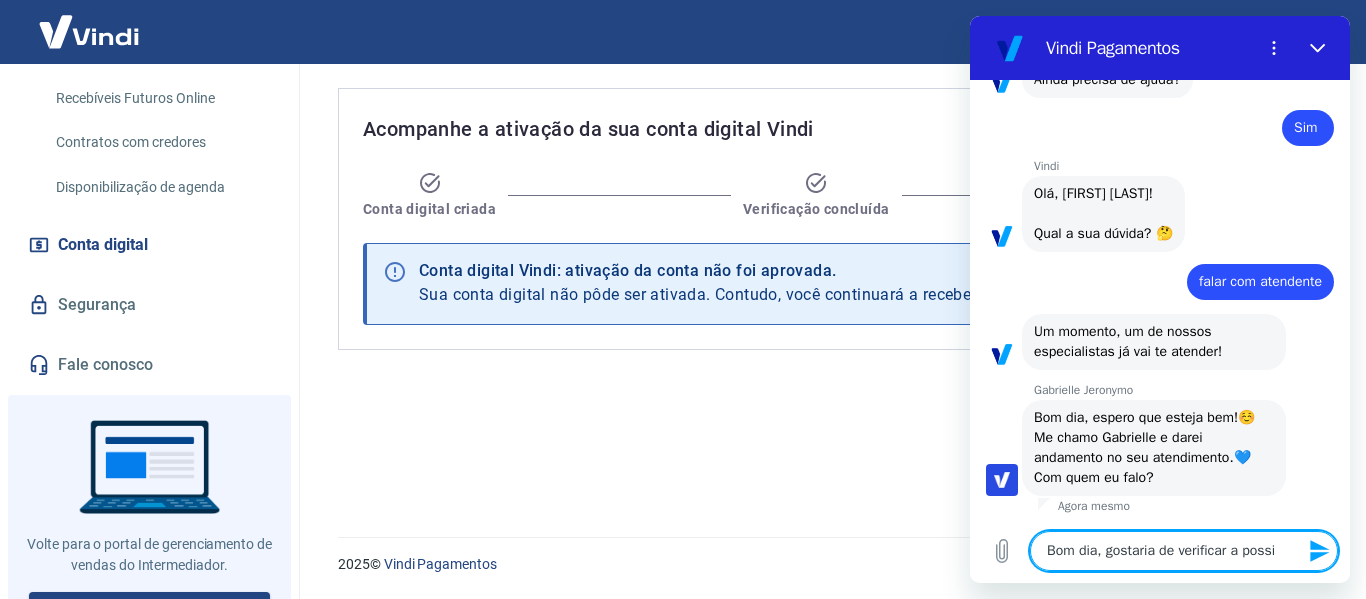 type on "Bom dia, gostaria de verificar a possib" 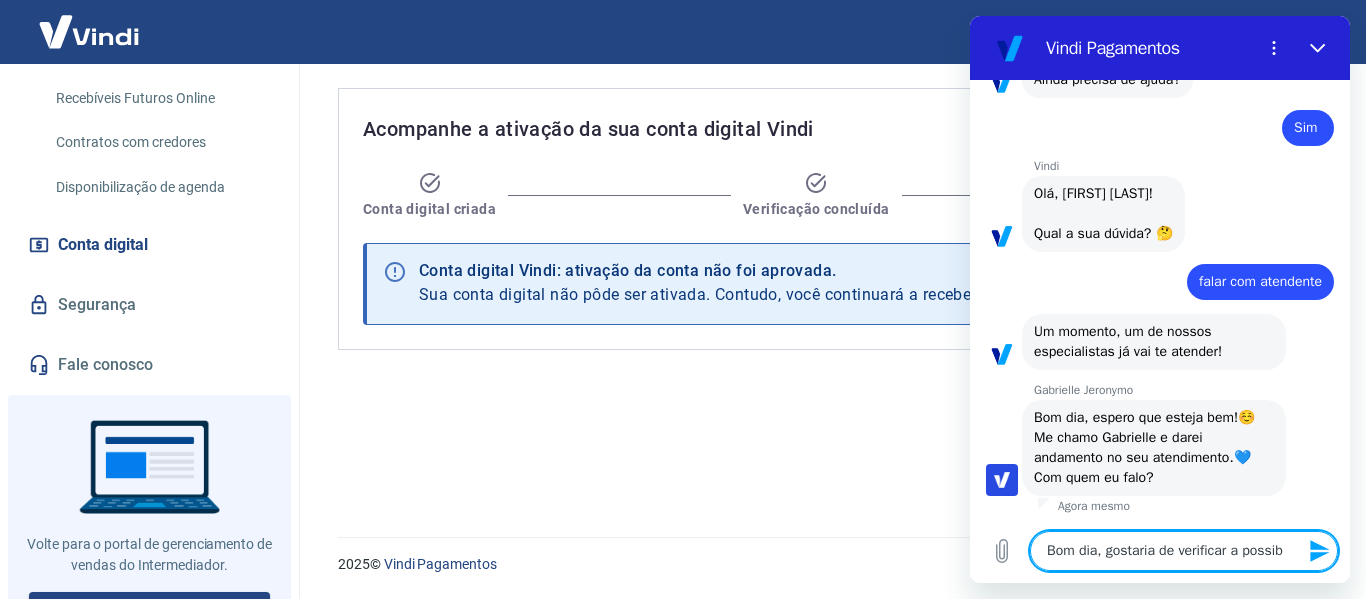 type on "Bom dia, gostaria de verificar a possibi" 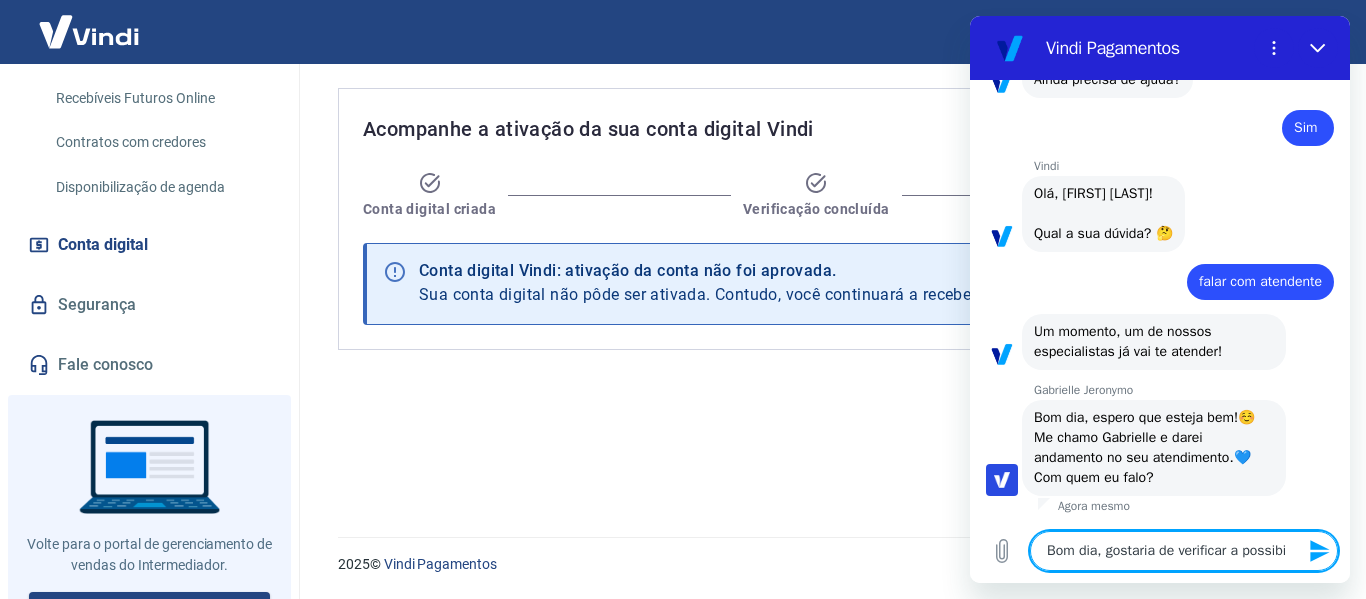 type 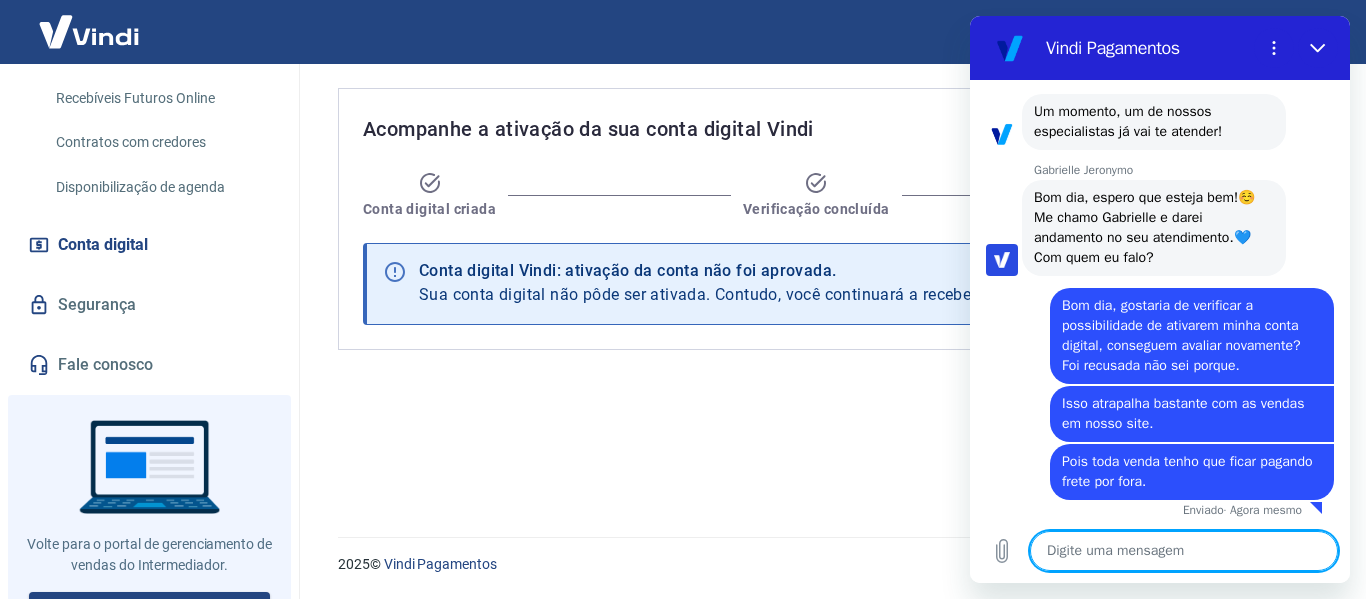 scroll, scrollTop: 1714, scrollLeft: 0, axis: vertical 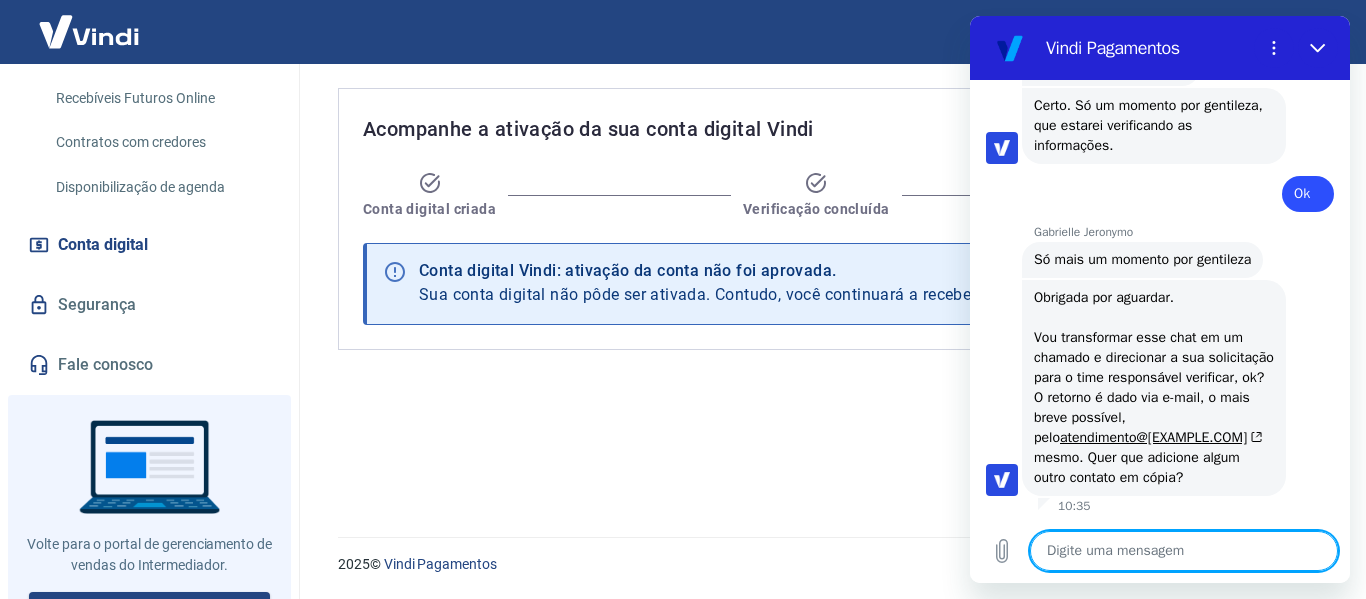 click at bounding box center (1184, 551) 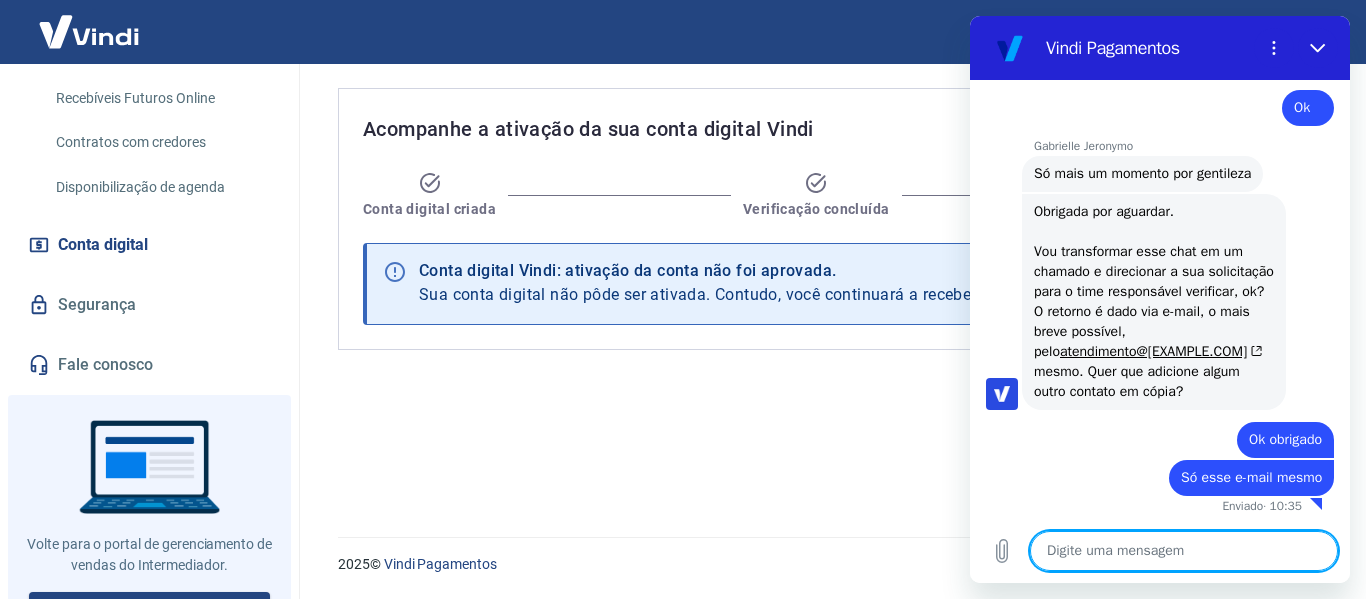 scroll, scrollTop: 2276, scrollLeft: 0, axis: vertical 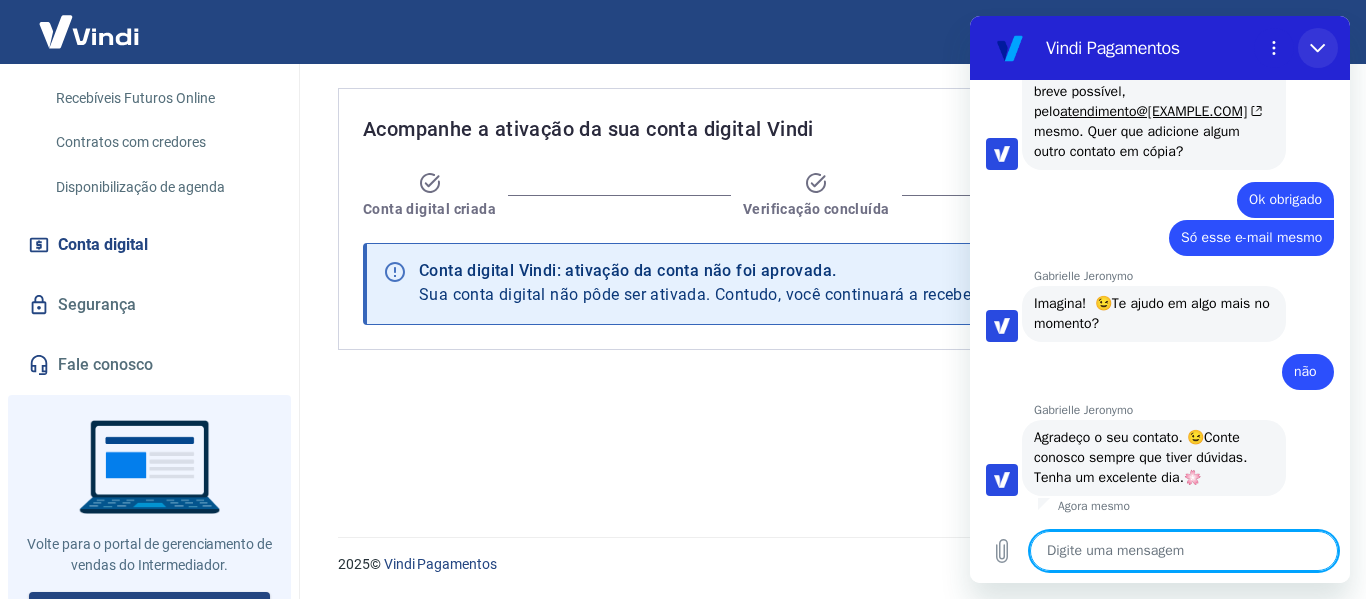click at bounding box center (1318, 48) 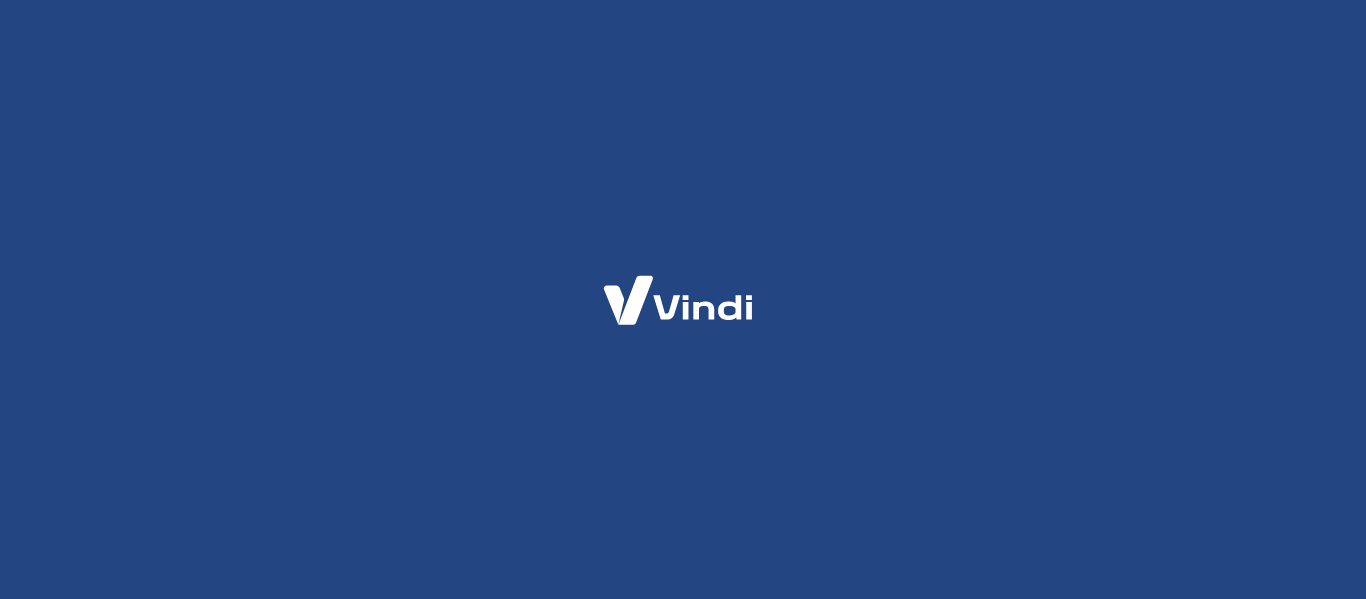 scroll, scrollTop: 0, scrollLeft: 0, axis: both 